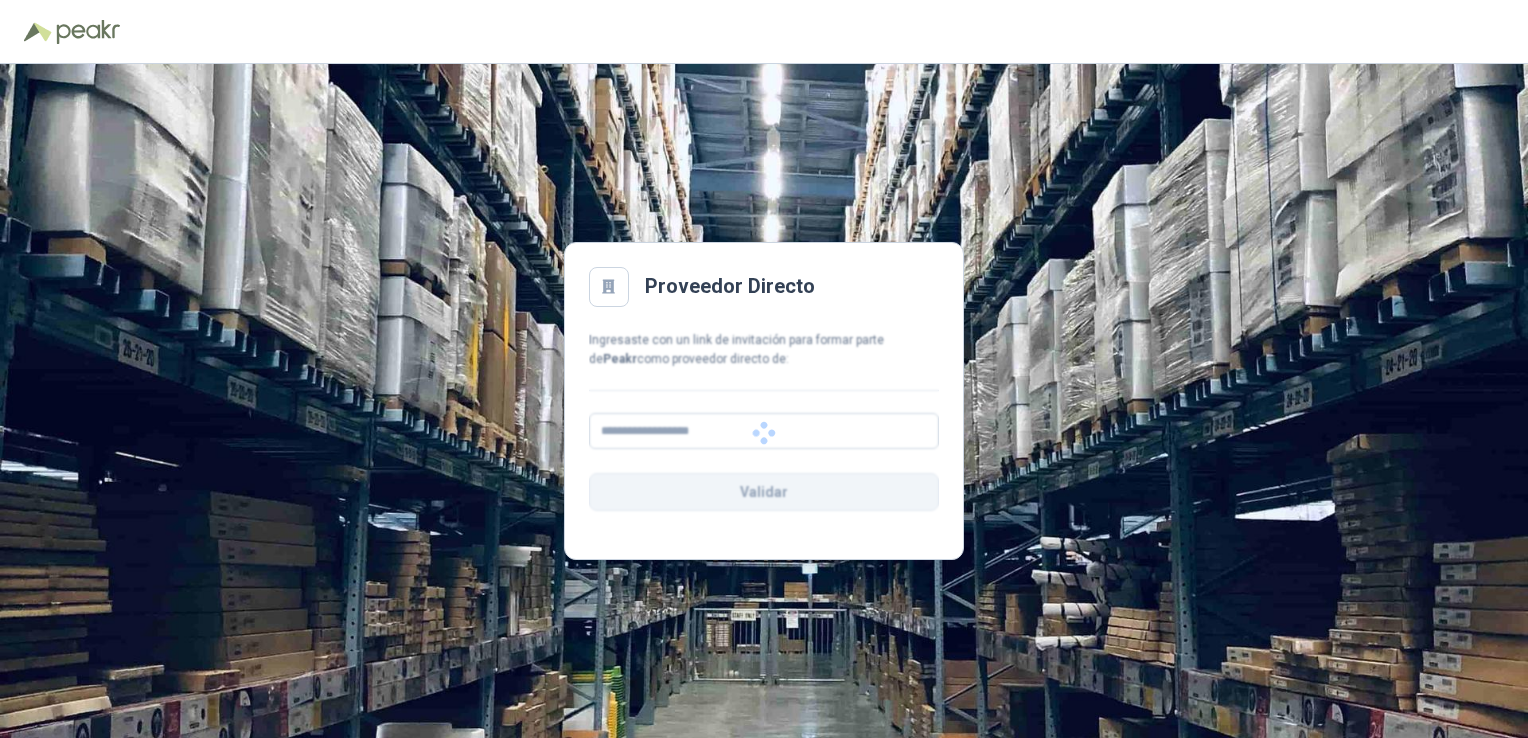 scroll, scrollTop: 0, scrollLeft: 0, axis: both 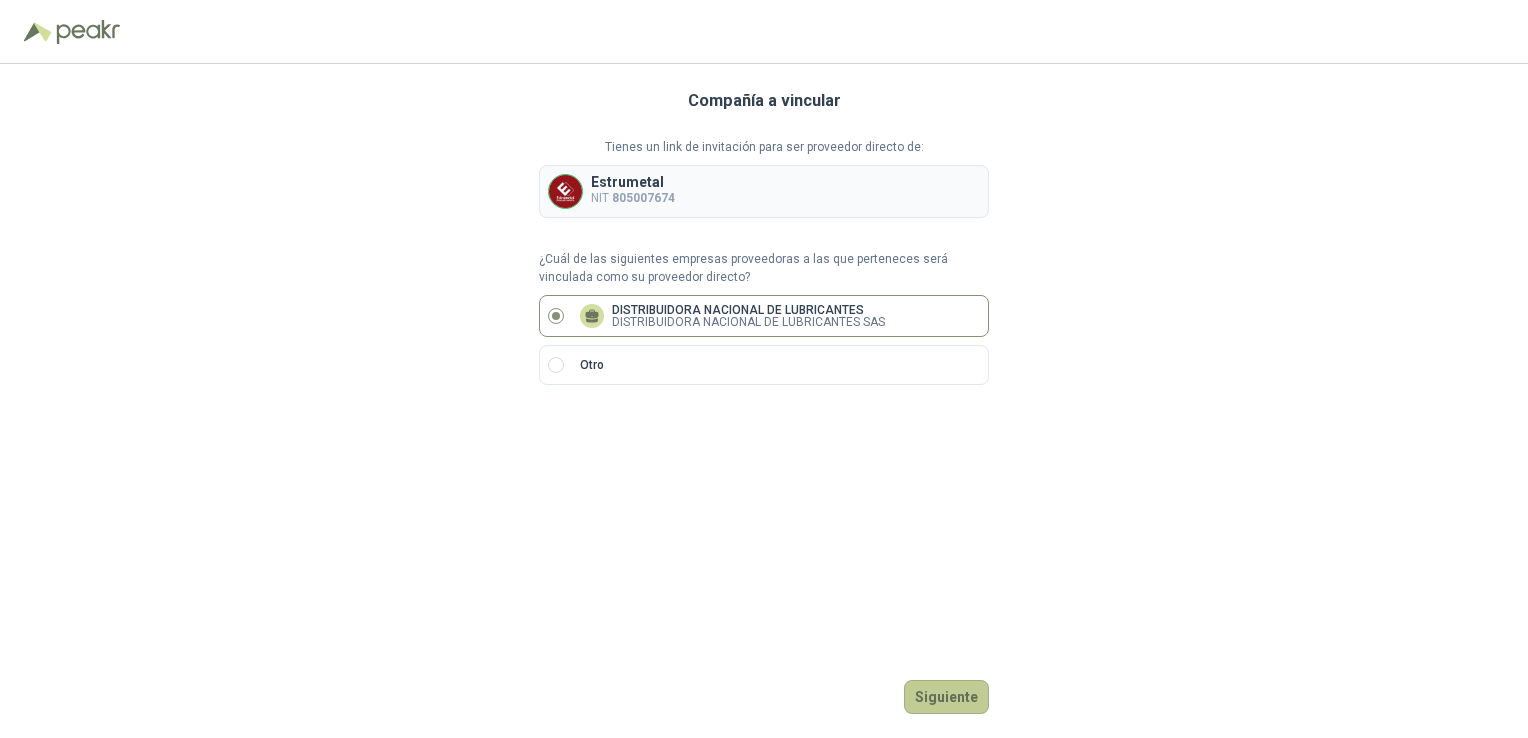 click on "Siguiente" at bounding box center [946, 697] 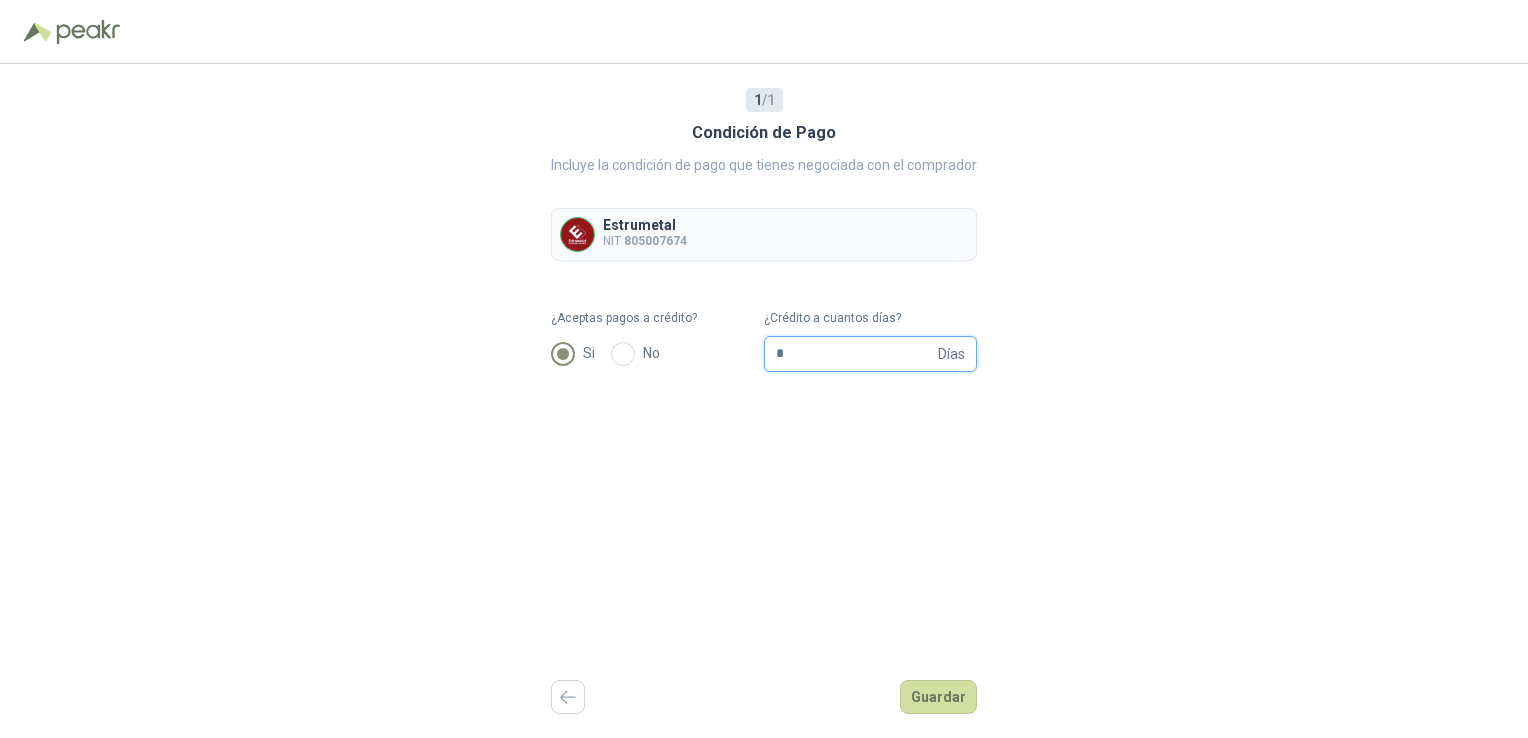 click on "*" at bounding box center (855, 354) 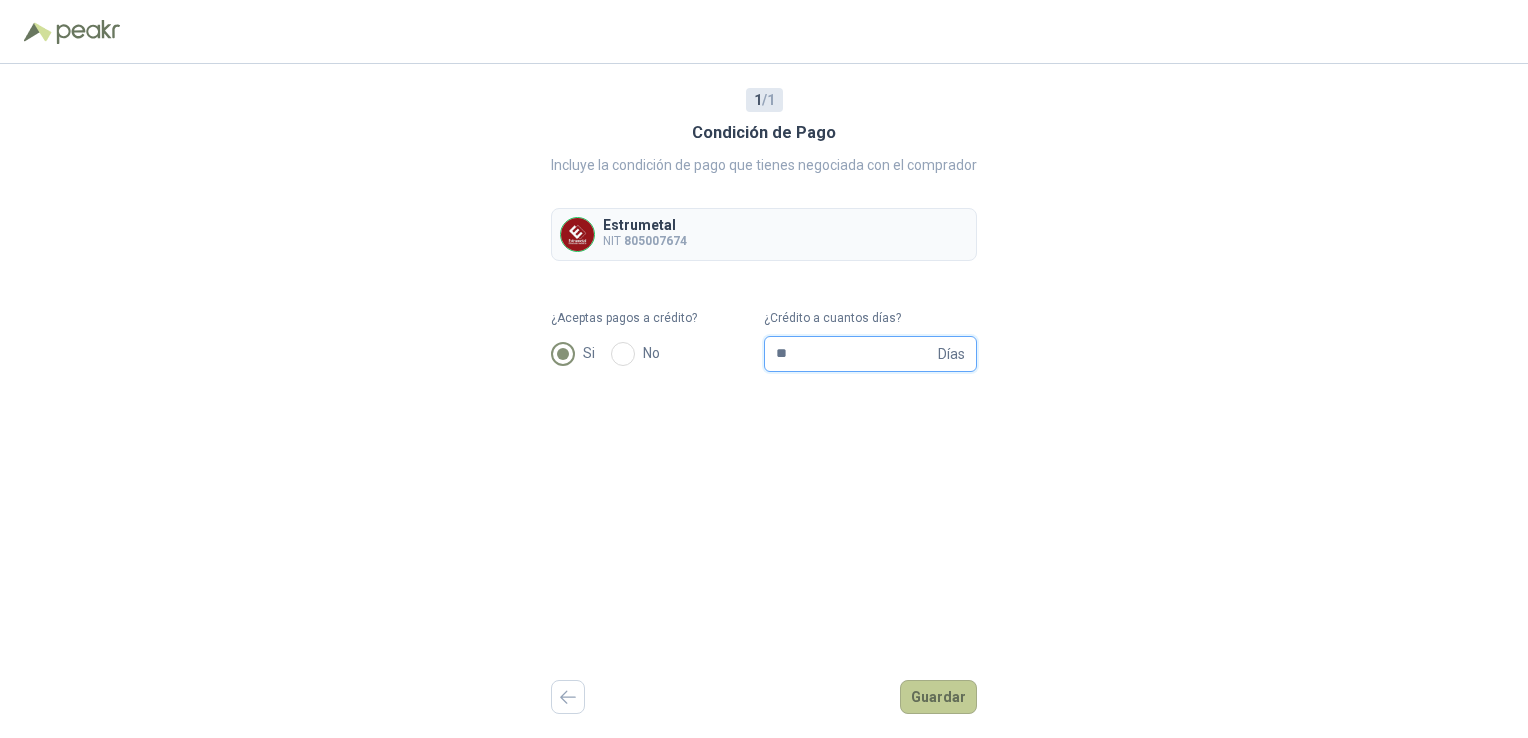 type on "**" 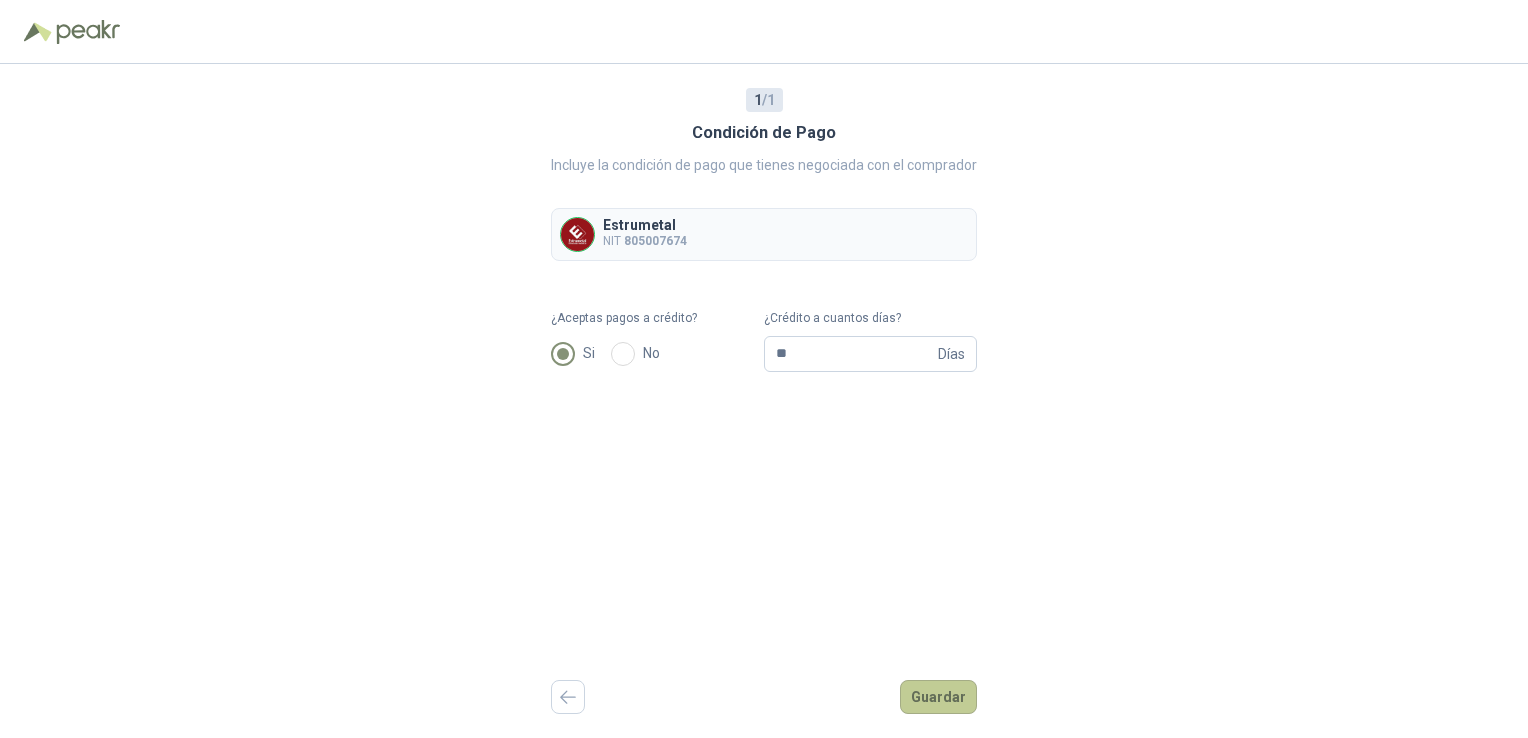click on "Guardar" at bounding box center [938, 697] 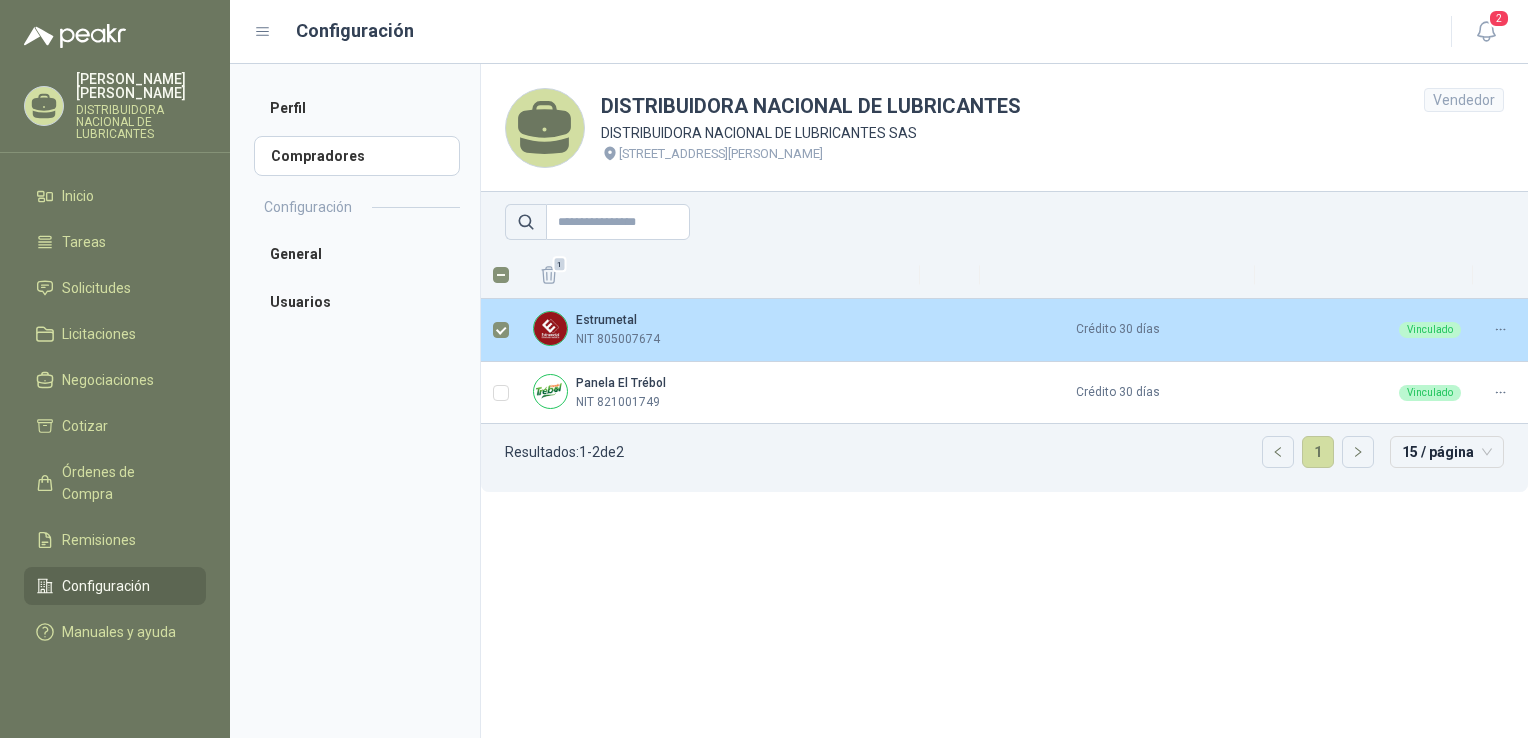 click on "NIT   805007674" at bounding box center [618, 339] 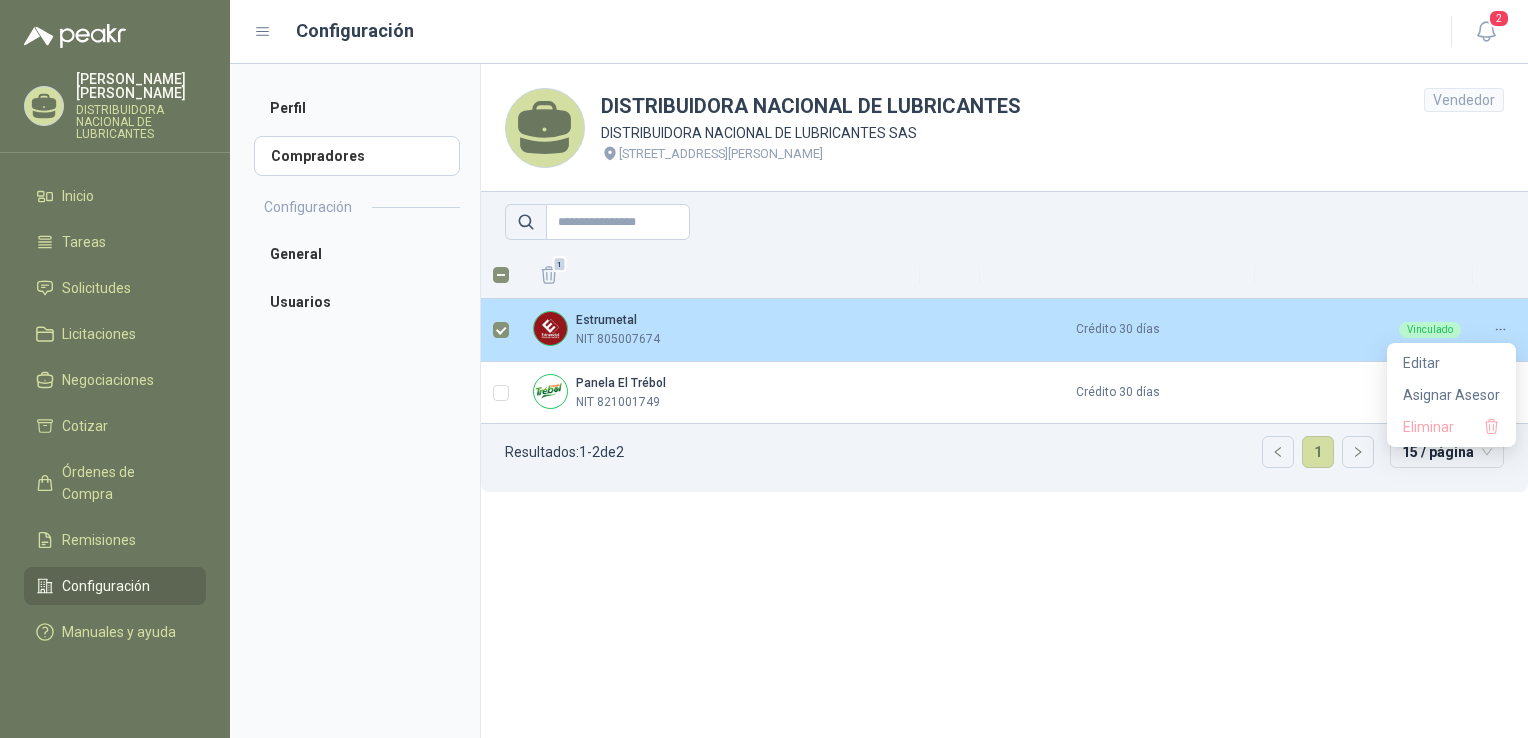 click 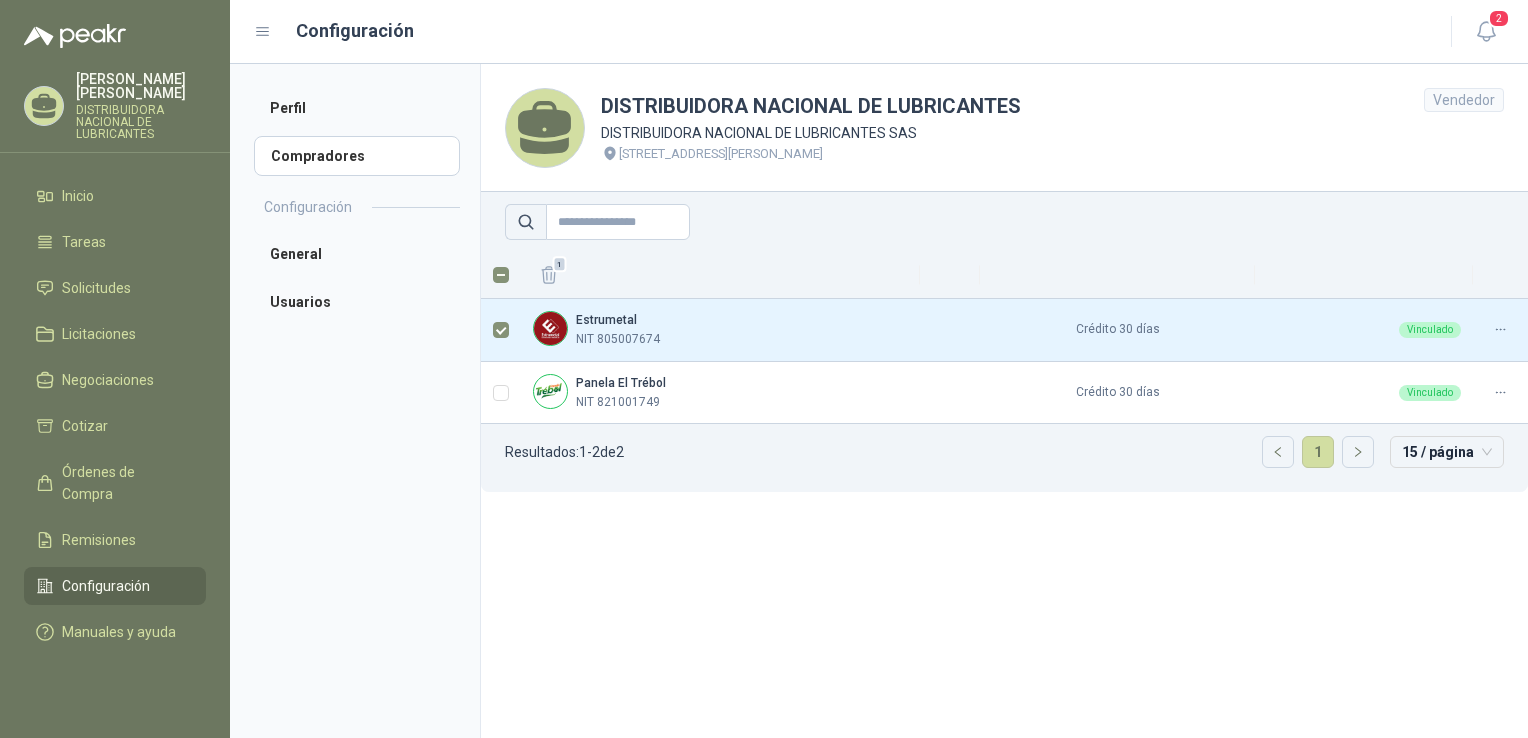 click on "DISTRIBUIDORA NACIONAL DE LUBRICANTES   DISTRIBUIDORA NACIONAL DE LUBRICANTES SAS [STREET_ADDRESS][PERSON_NAME] 1   Estrumetal NIT   805007674 Crédito 30 días Vinculado Panela El Trébol NIT   821001749 Crédito 30 días Vinculado Resultados:  1  -  2  de  2 1 15 / página" at bounding box center [1004, 401] 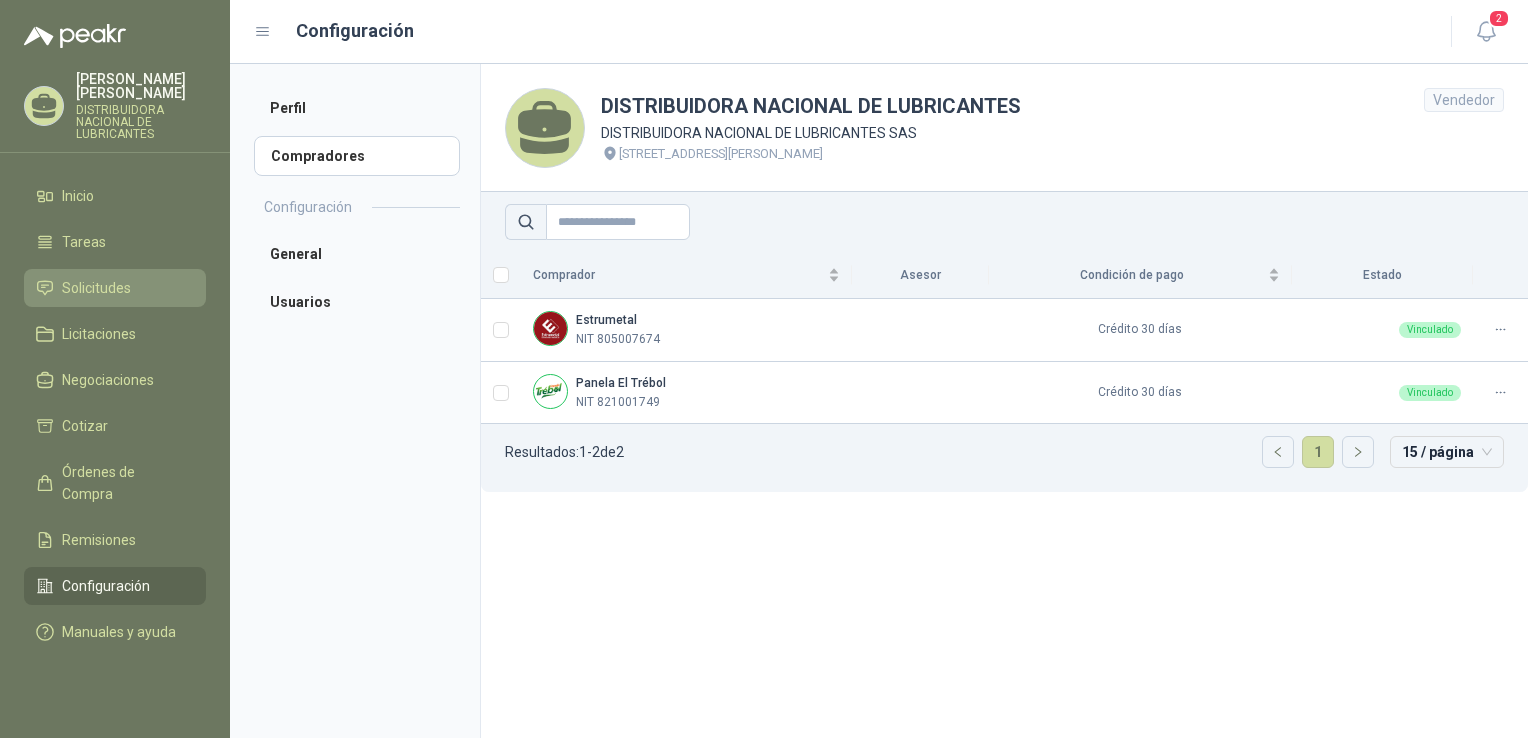 click on "Solicitudes" at bounding box center (96, 288) 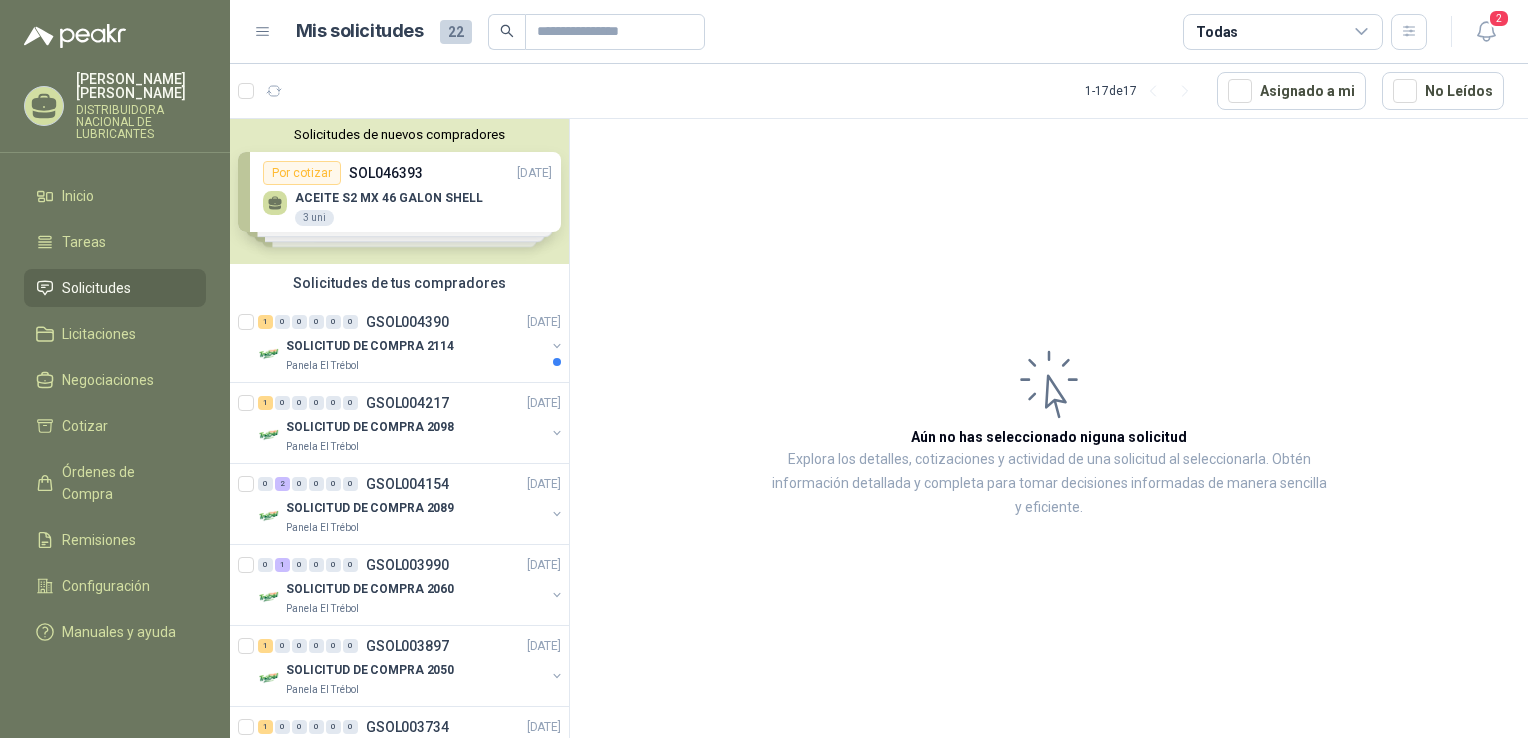 click on "Solicitudes de nuevos compradores Por cotizar SOL046393 [DATE]   ACEITE S2 MX 46 GALON SHELL 3   uni Por cotizar SOL041605 [DATE]   ACEITE ESSO NUTO H-32 110   Galones Por cotizar SOL041342 [DATE]   BOMBA ACEITE MASTER 3 3   Unidades Por cotizar SOL040953 [DATE]   ACEITE SHELL OMALA 220 X 5 GLS 20   Unidades ¿Quieres recibir  cientos de solicitudes de compra  como estas todos los días? Agenda una reunión" at bounding box center [399, 191] 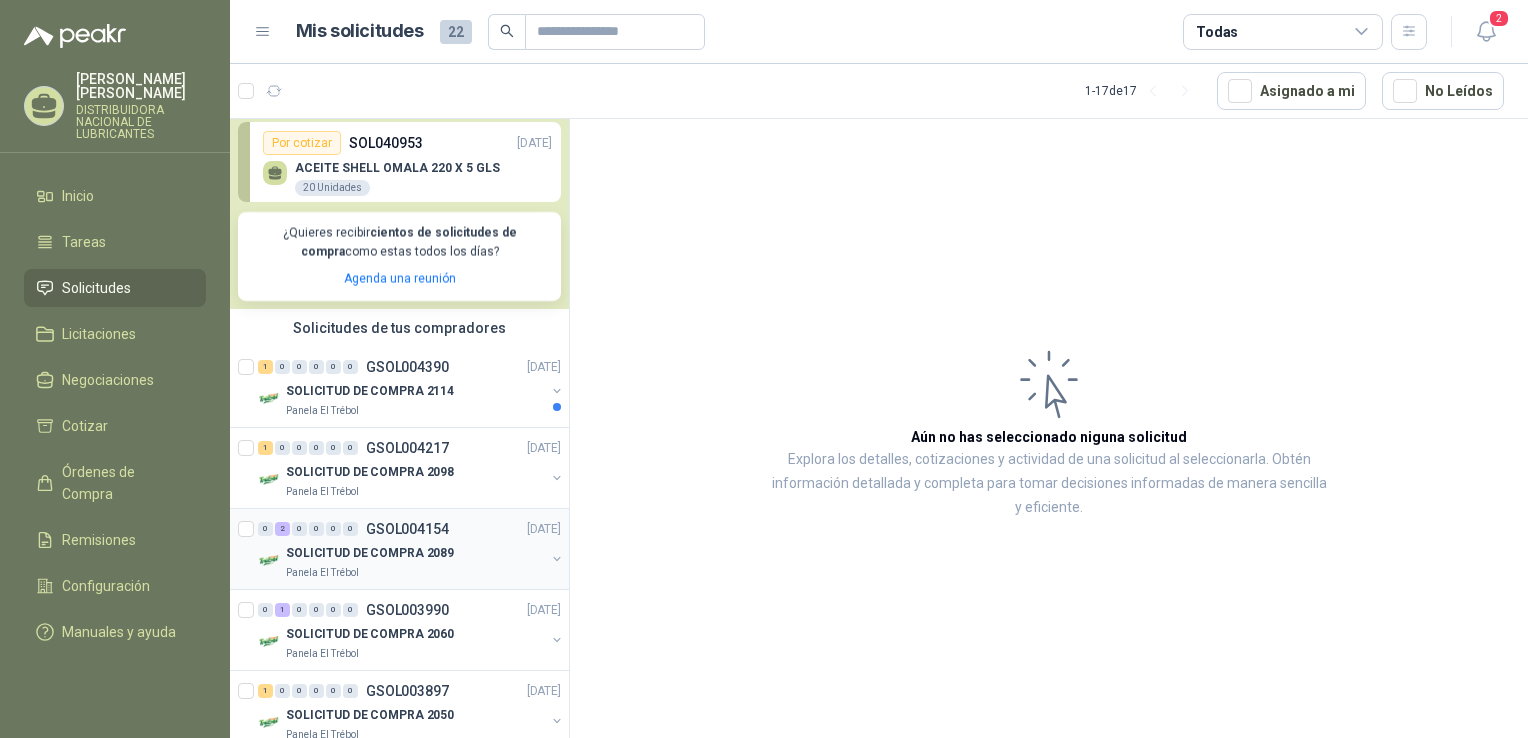 scroll, scrollTop: 400, scrollLeft: 0, axis: vertical 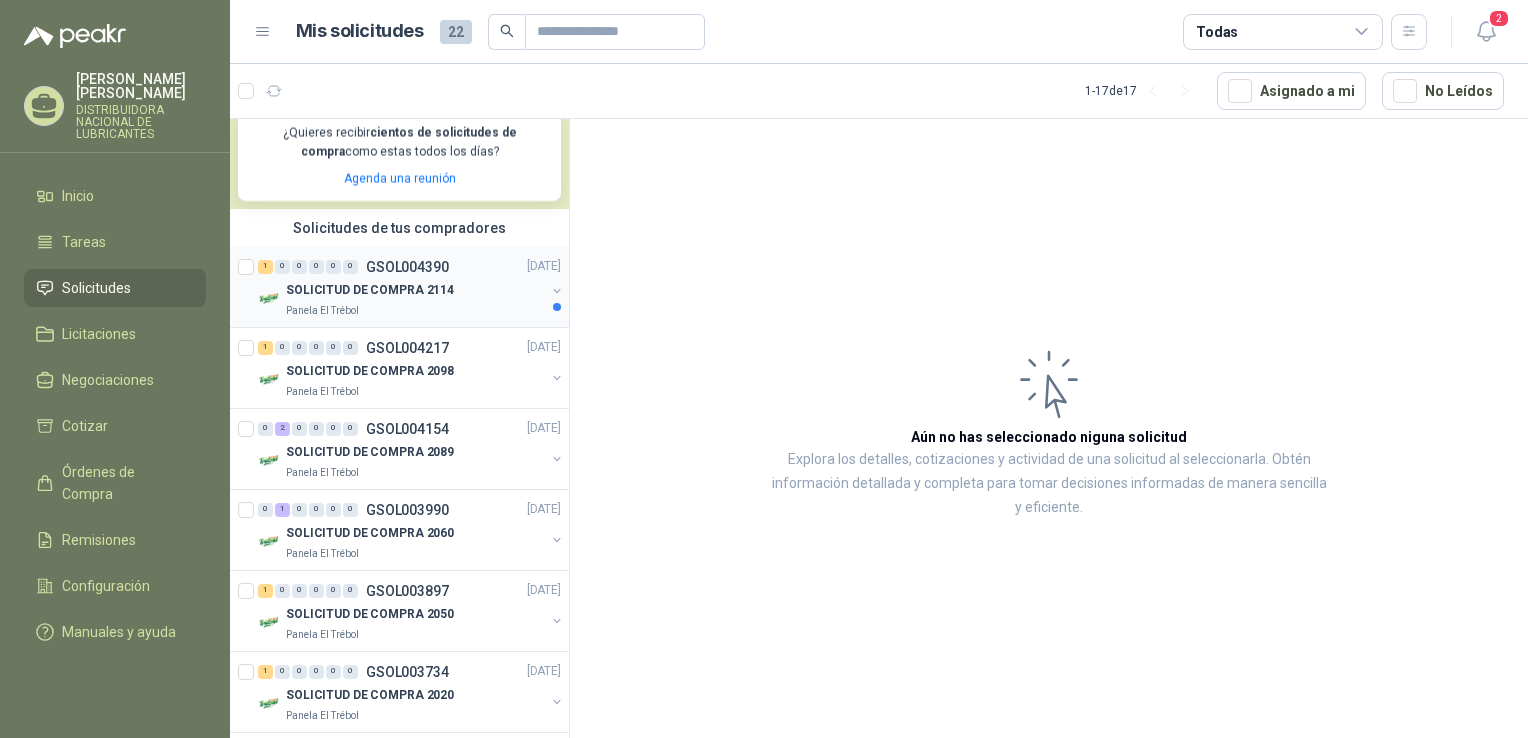 click on "SOLICITUD DE COMPRA 2114" at bounding box center [415, 291] 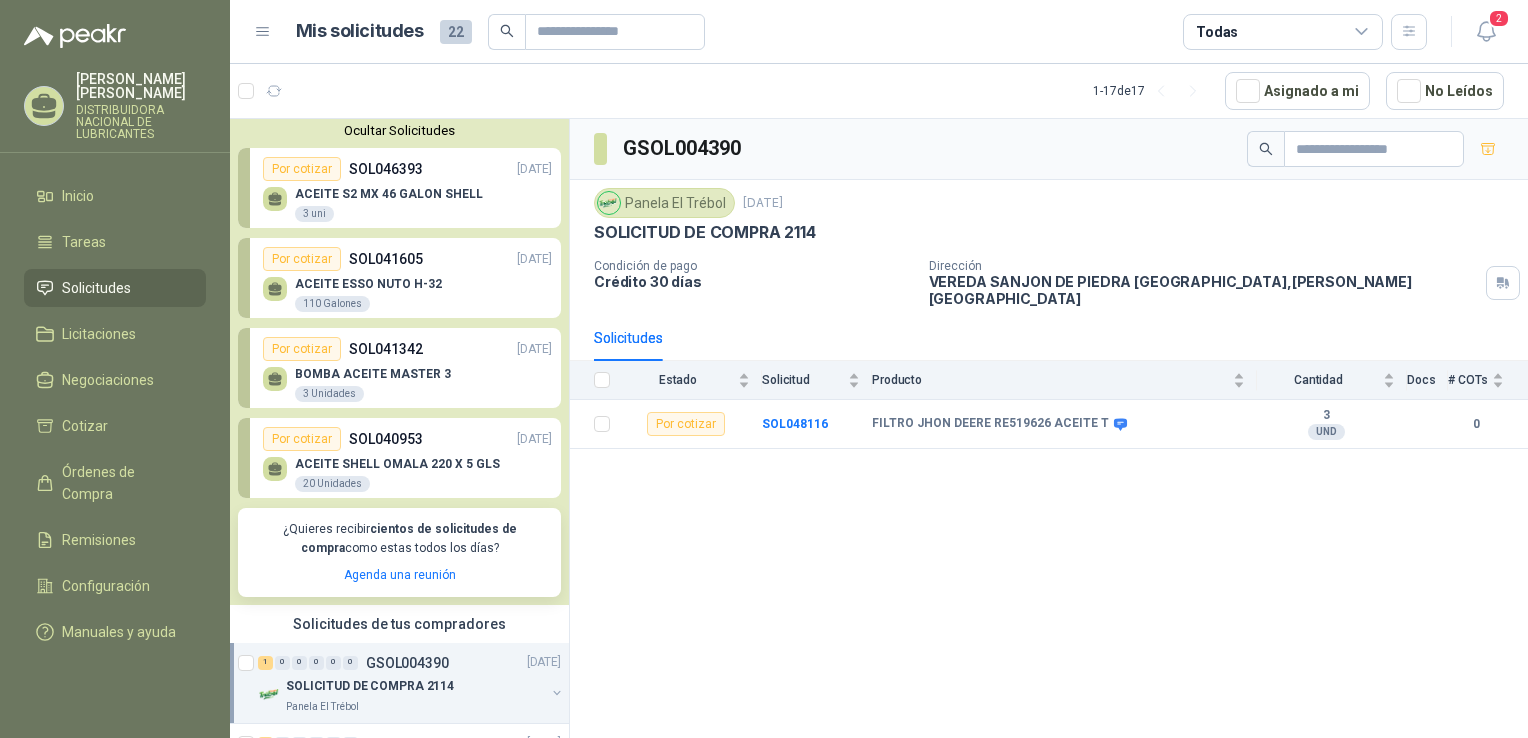 scroll, scrollTop: 0, scrollLeft: 0, axis: both 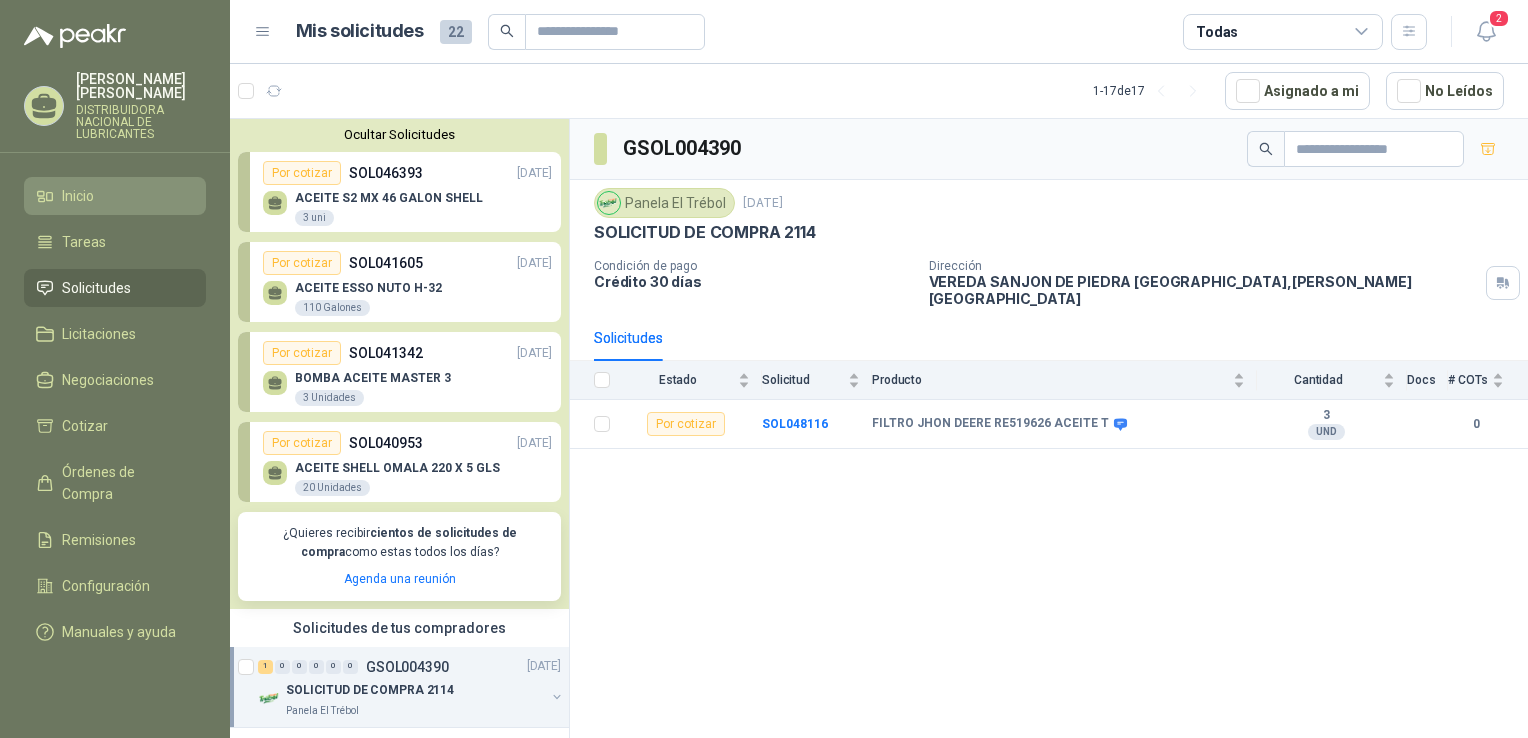 click on "Inicio" at bounding box center [115, 196] 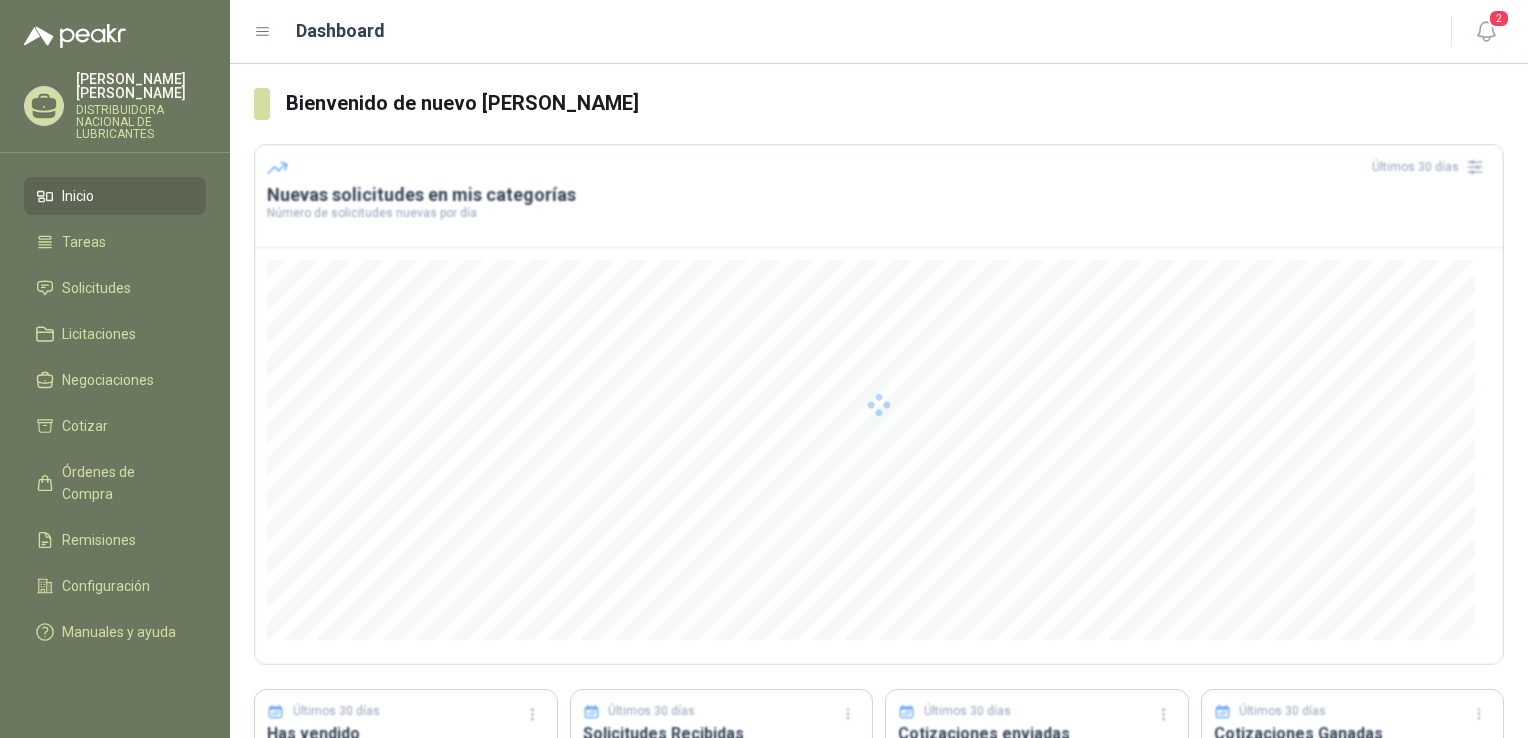 click on "Inicio" at bounding box center (115, 196) 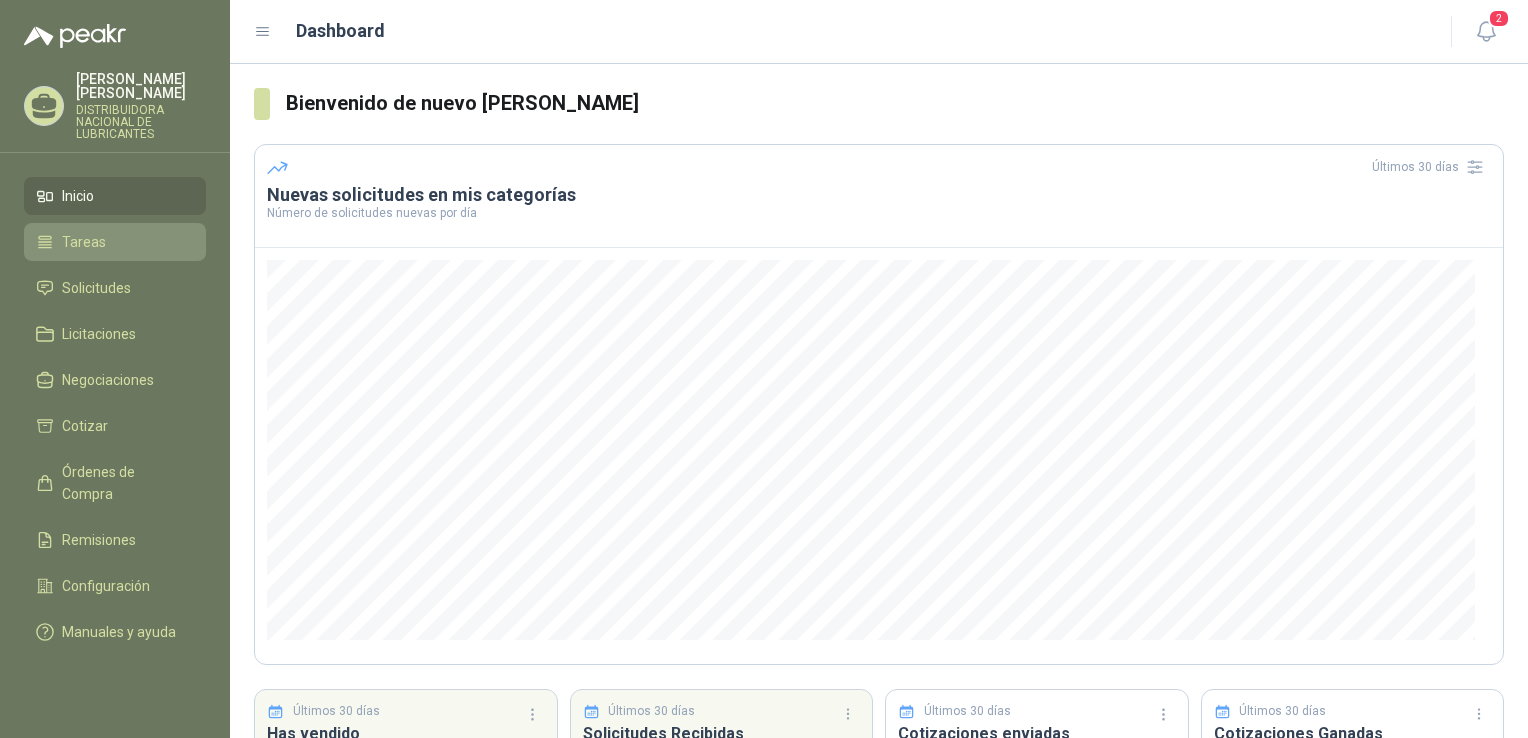 click on "Tareas" at bounding box center [115, 242] 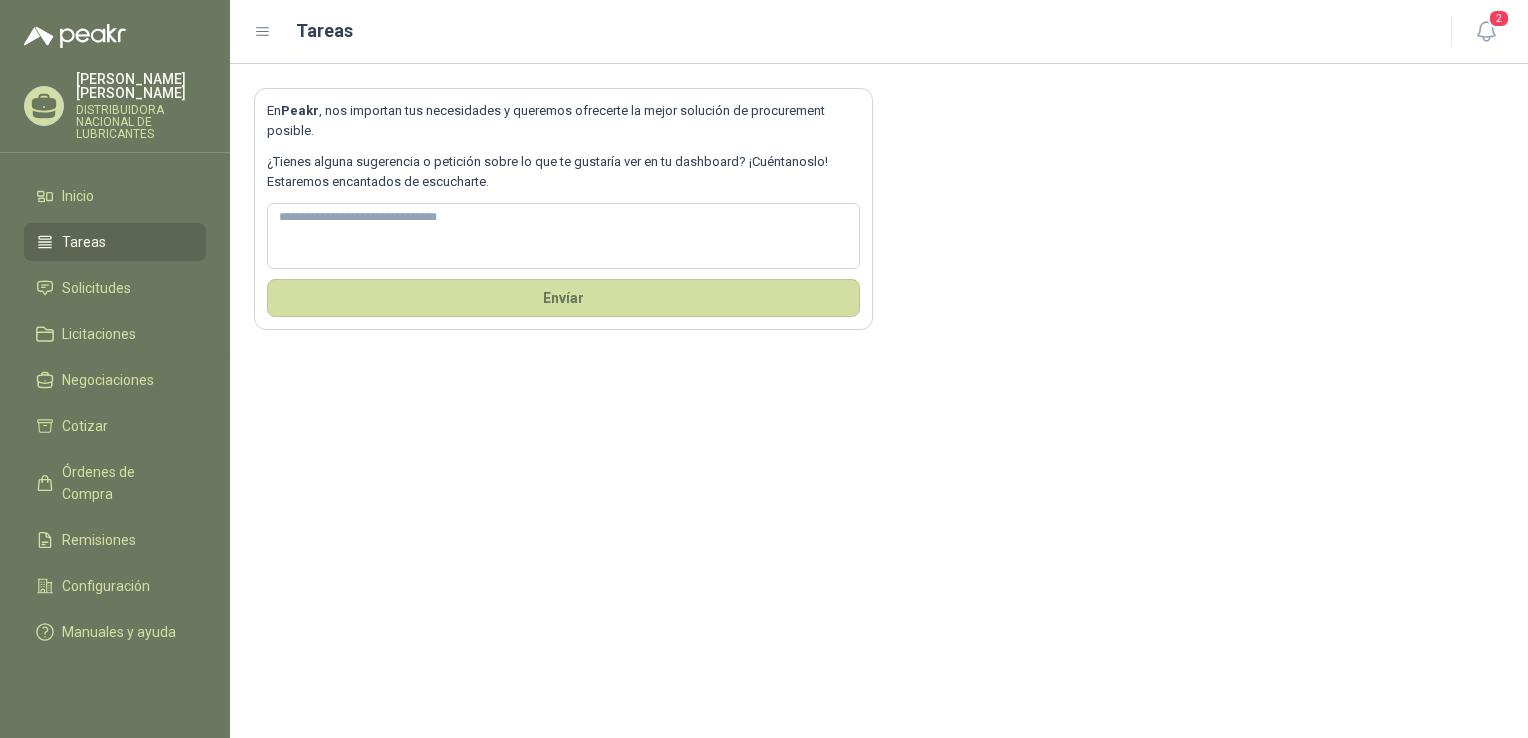 click on "DISTRIBUIDORA NACIONAL DE LUBRICANTES" at bounding box center (141, 122) 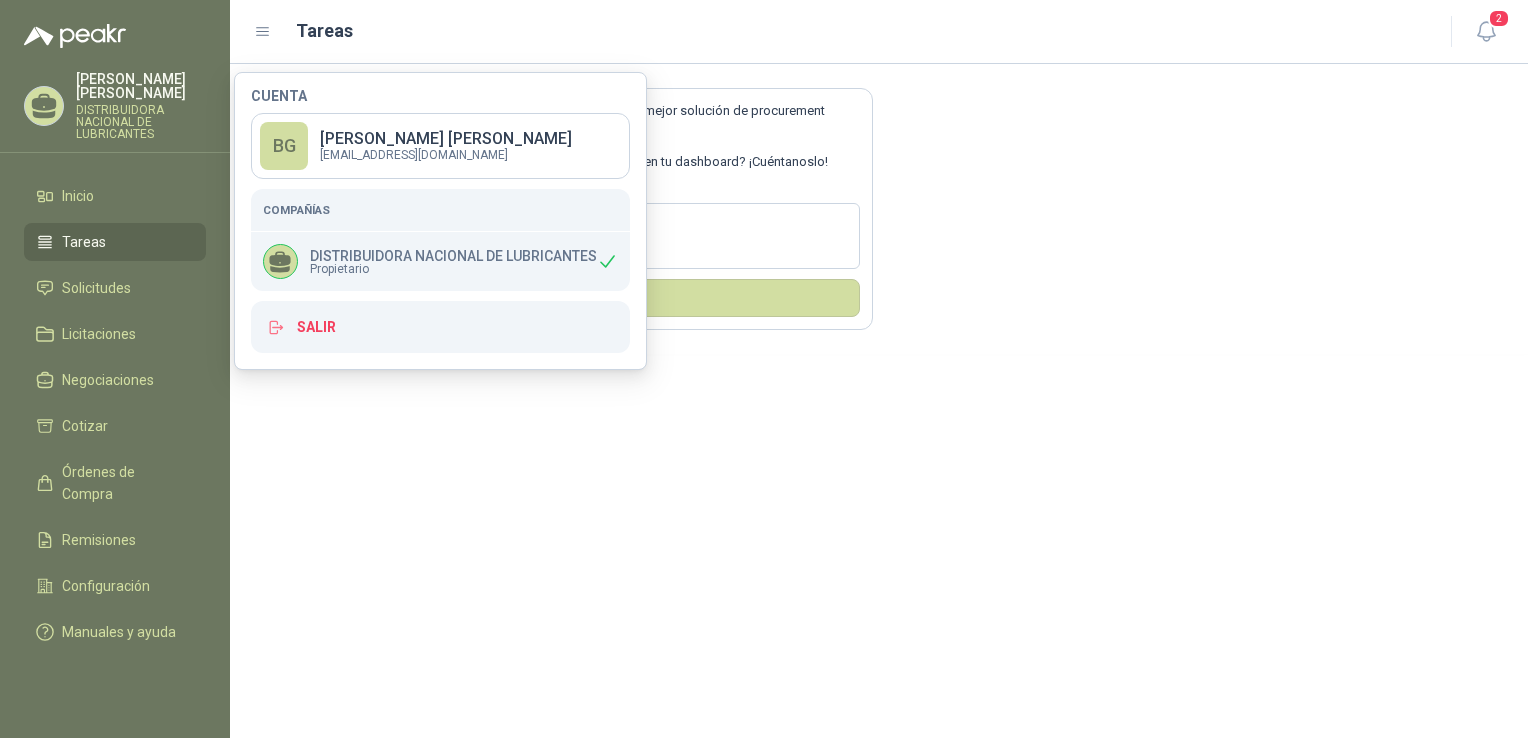 click on "[PERSON_NAME]" at bounding box center (141, 86) 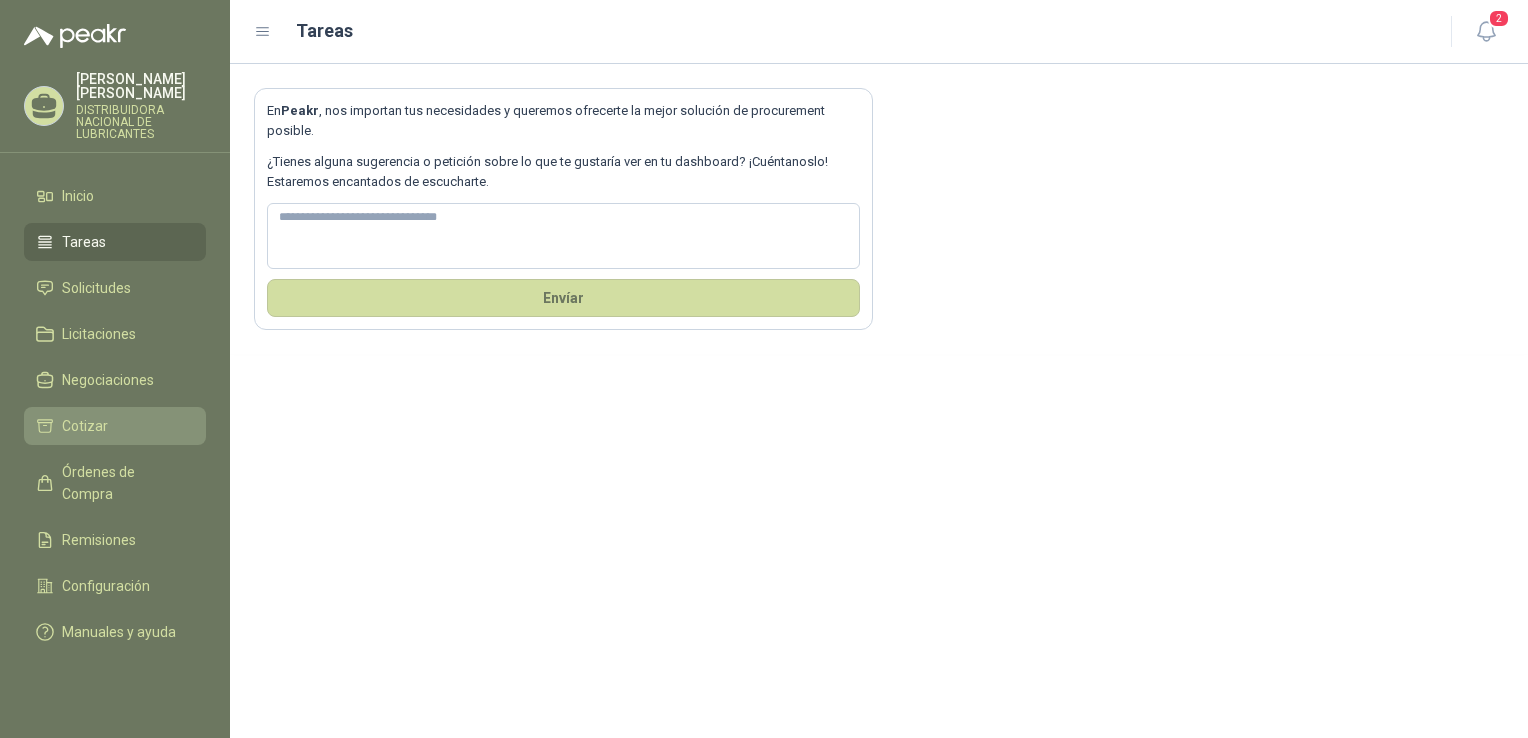click on "Cotizar" at bounding box center [85, 426] 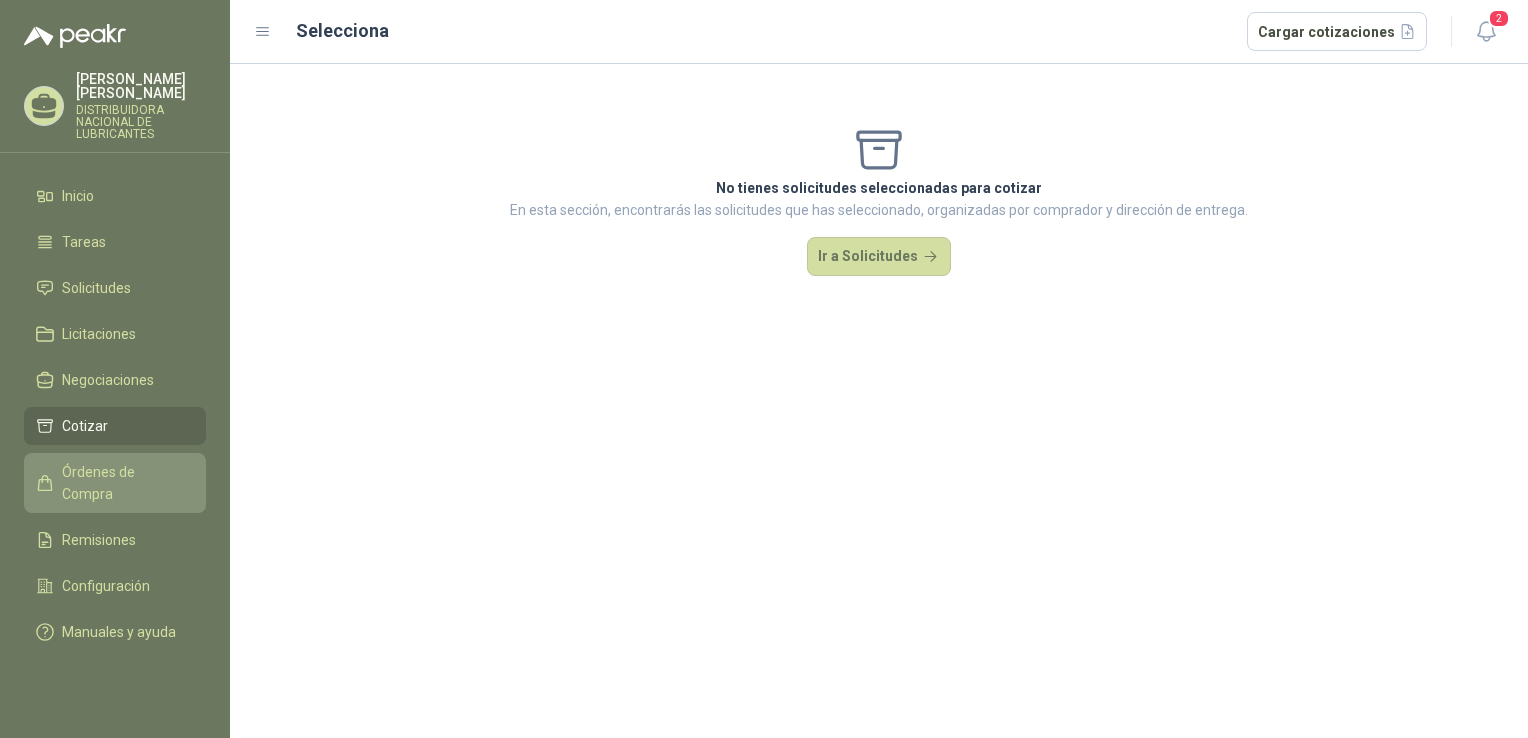click on "Órdenes de Compra" at bounding box center [115, 483] 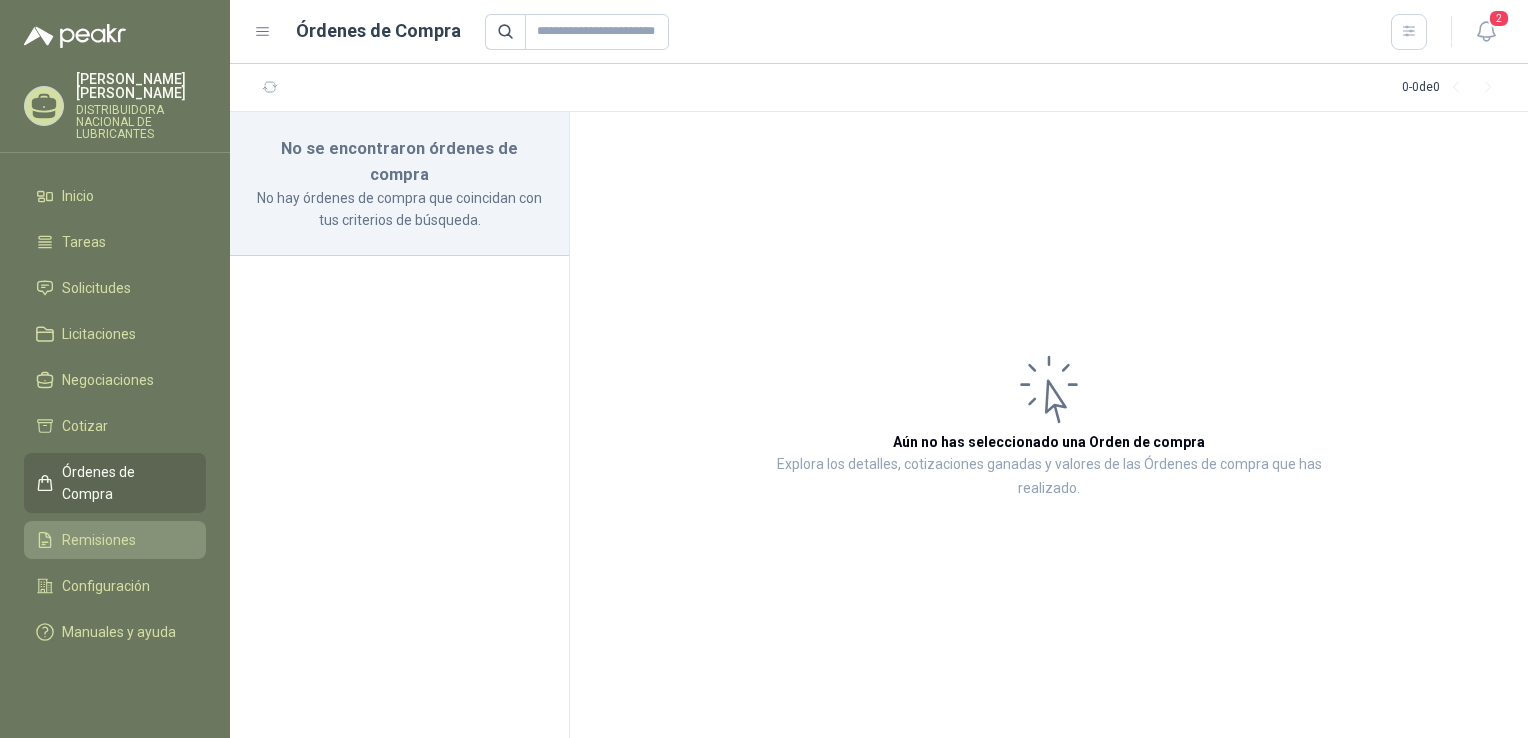 click on "Remisiones" at bounding box center [99, 540] 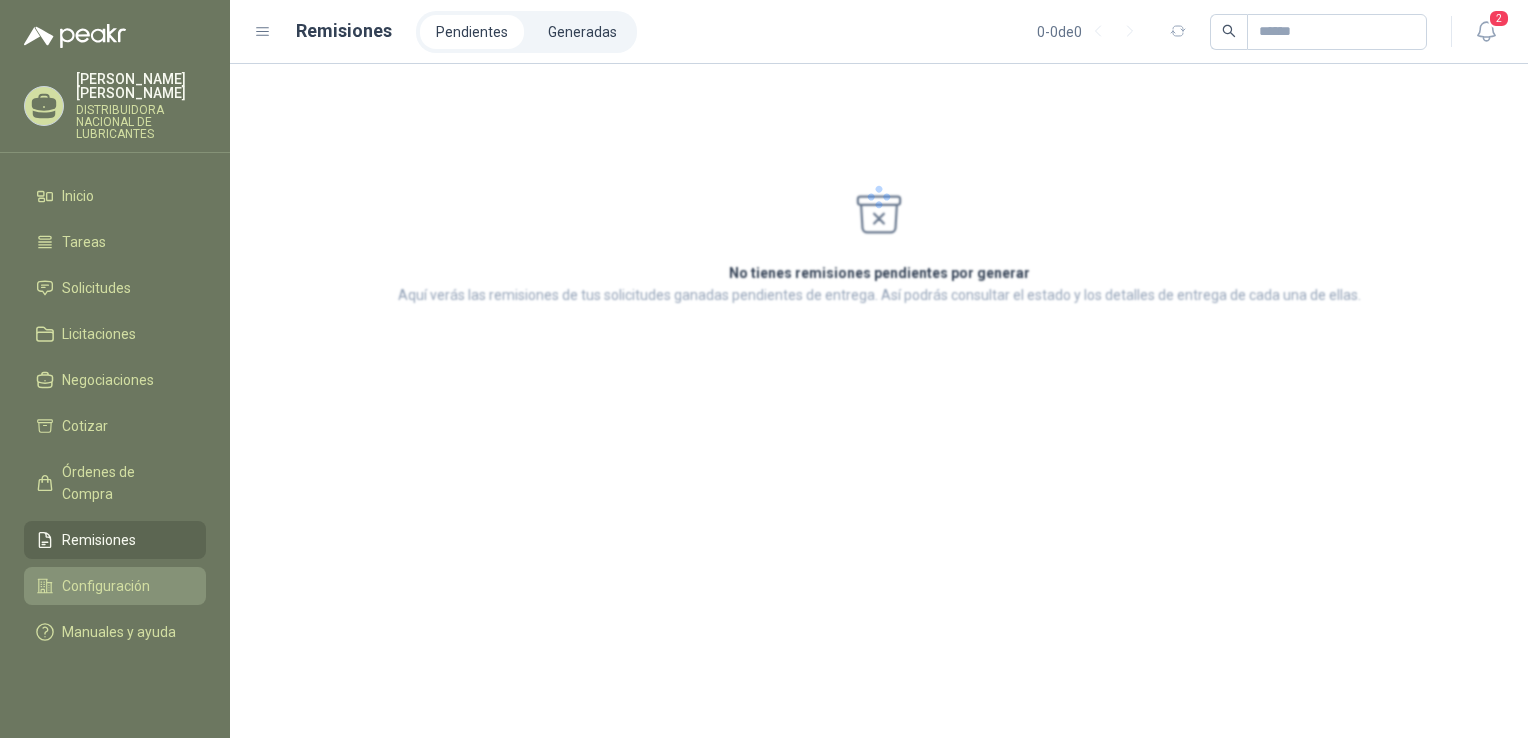 click on "Configuración" at bounding box center (106, 586) 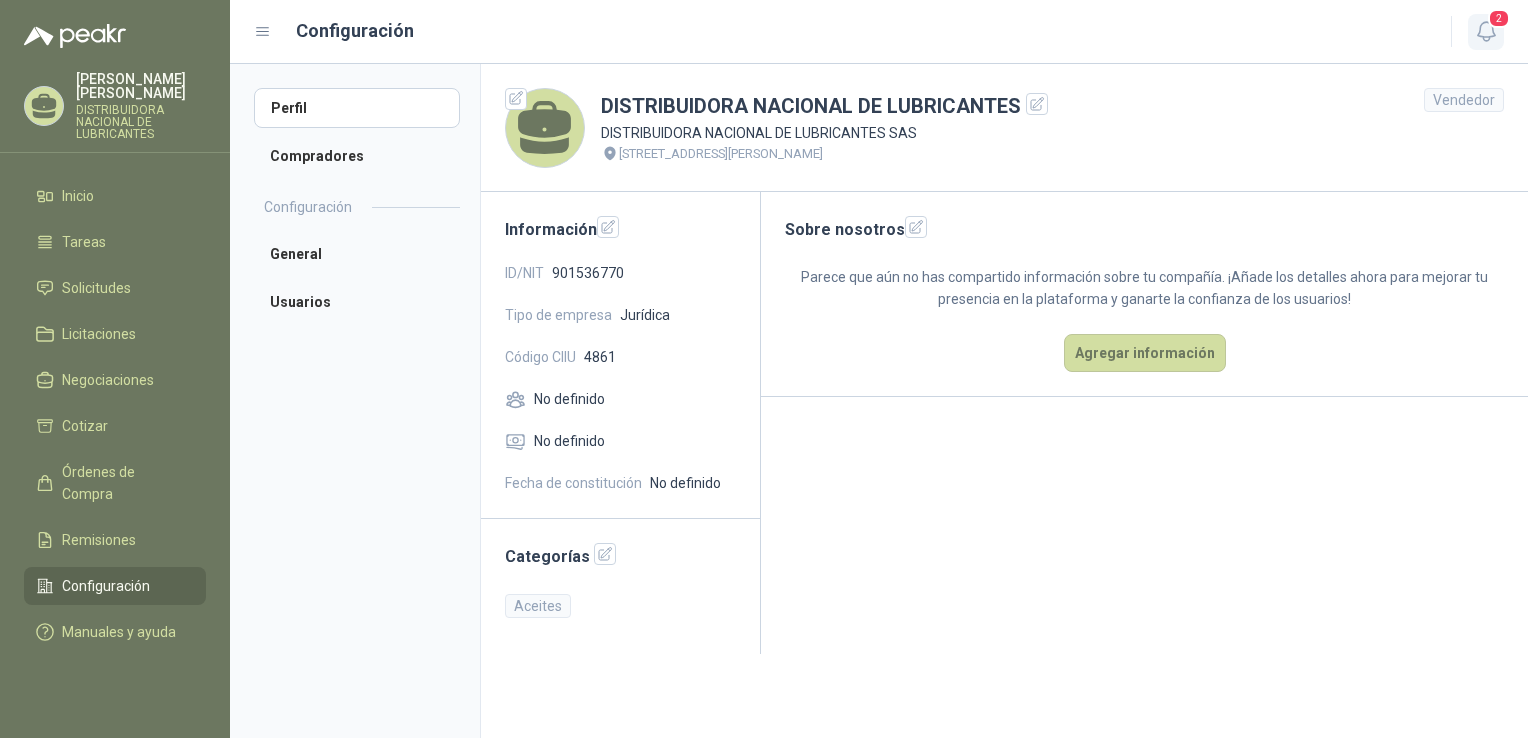click on "2" at bounding box center [1486, 32] 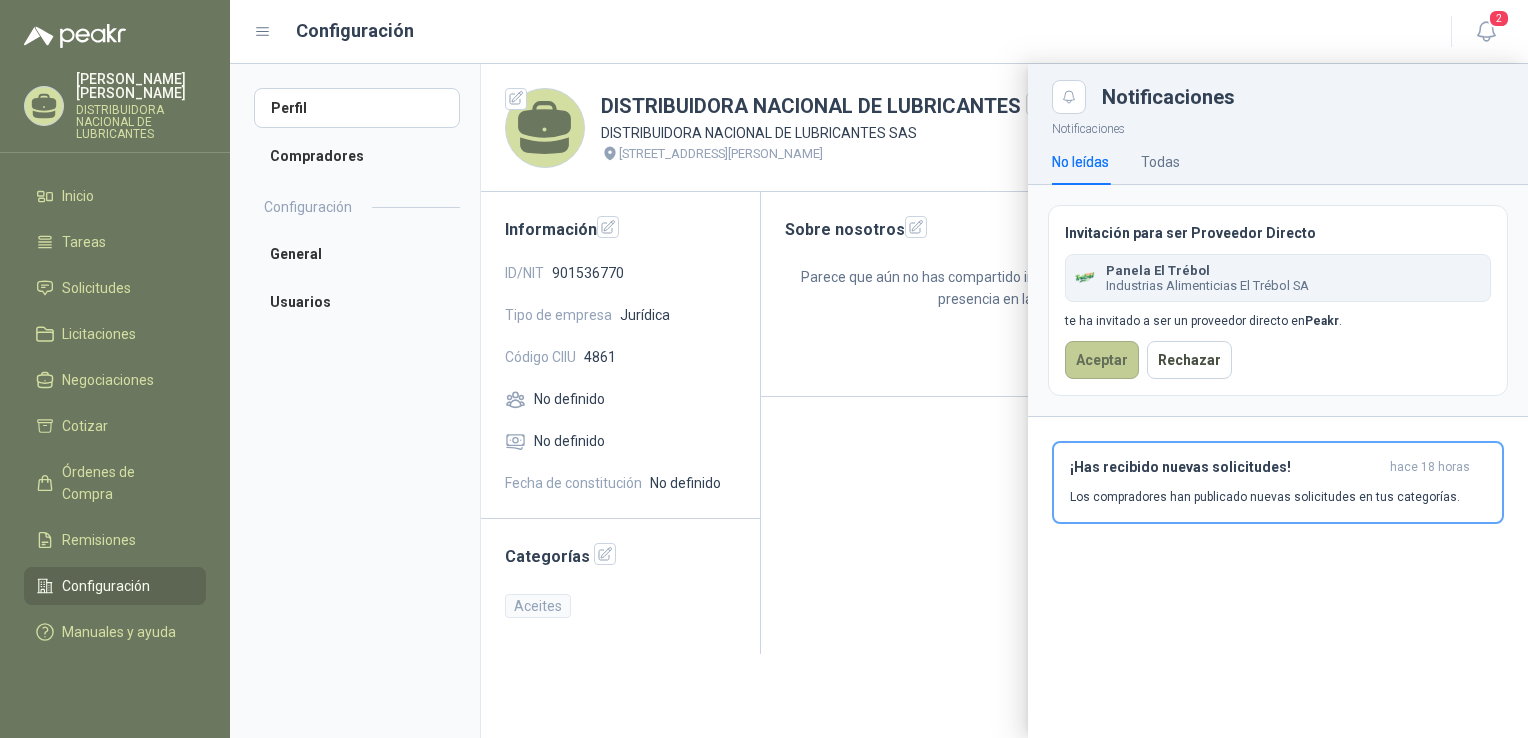 click on "Aceptar" at bounding box center (1102, 360) 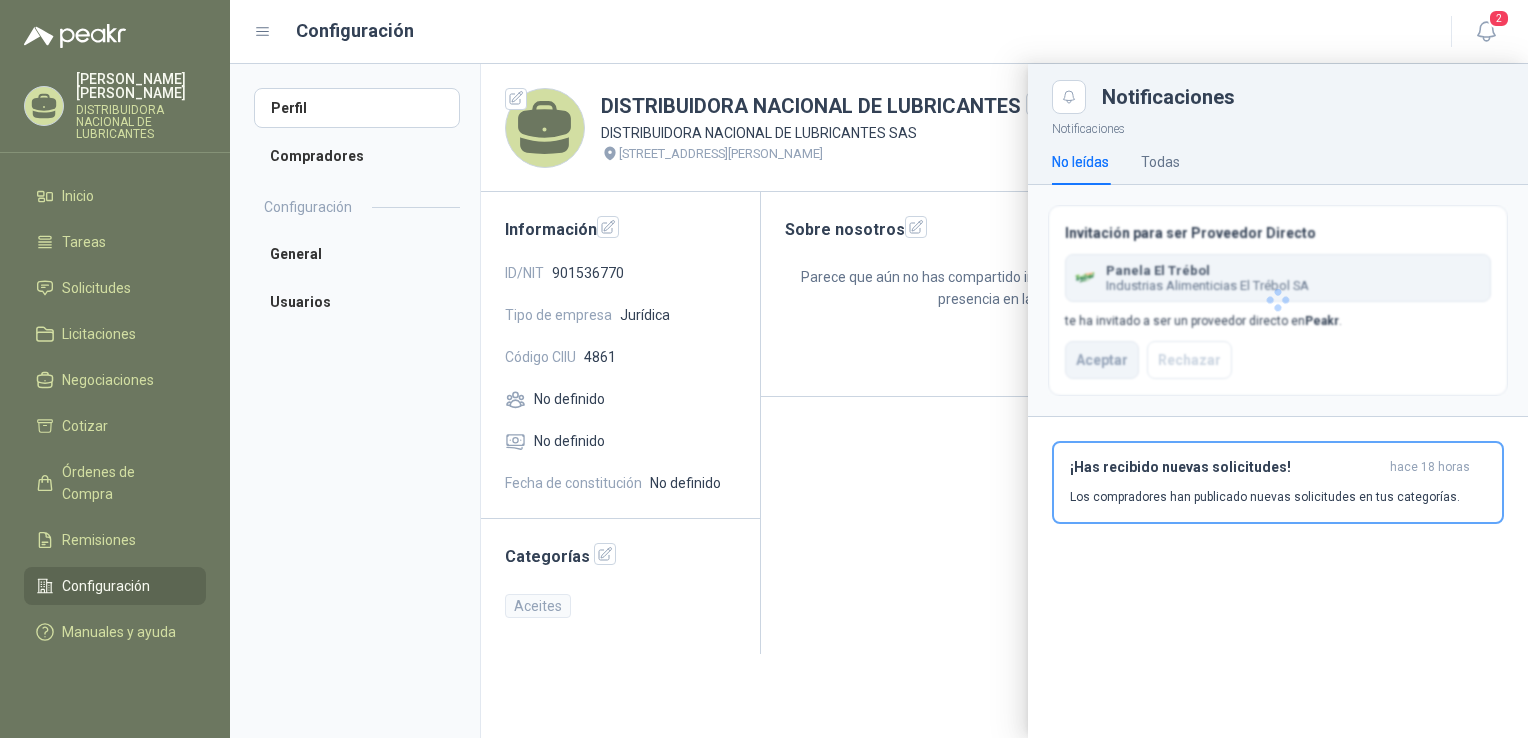 type 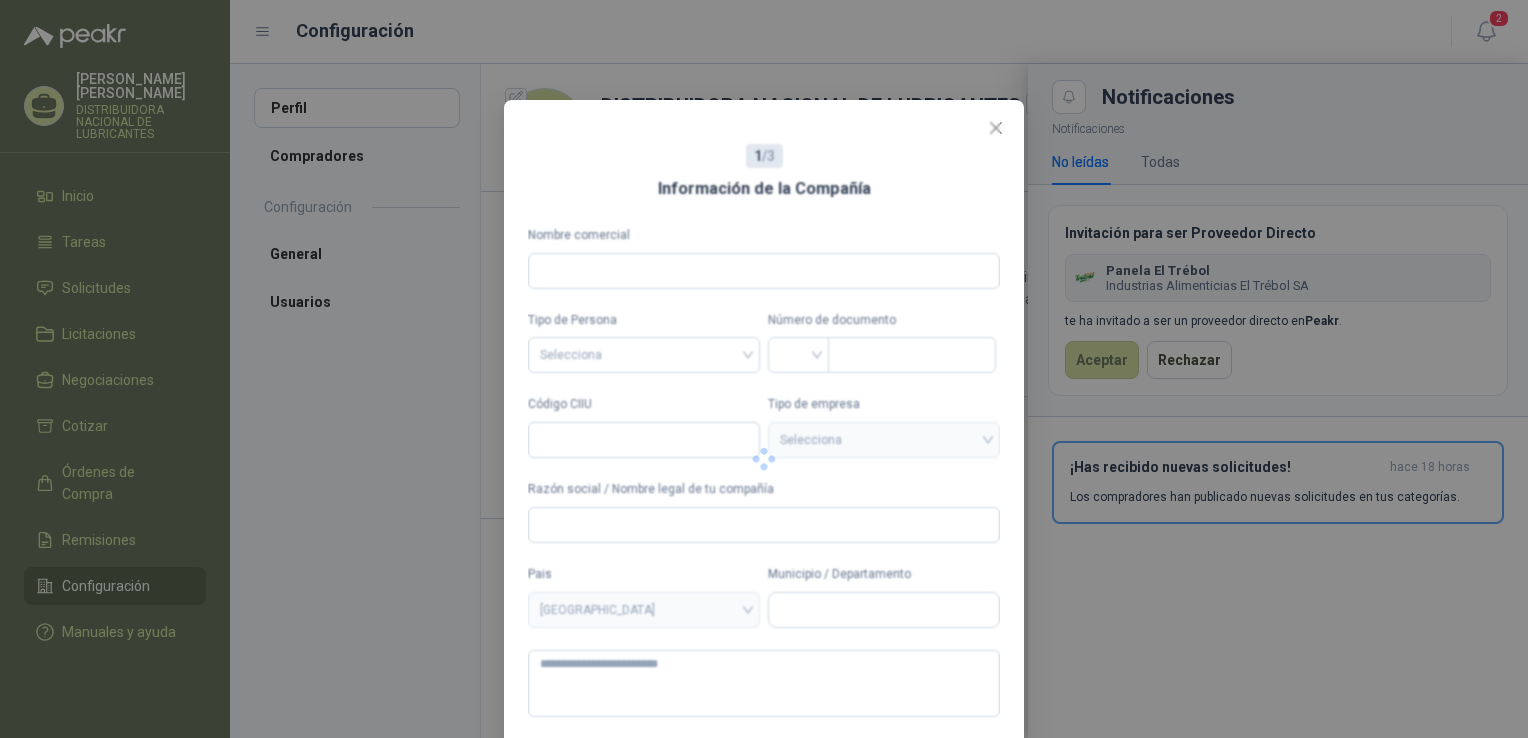 type on "**********" 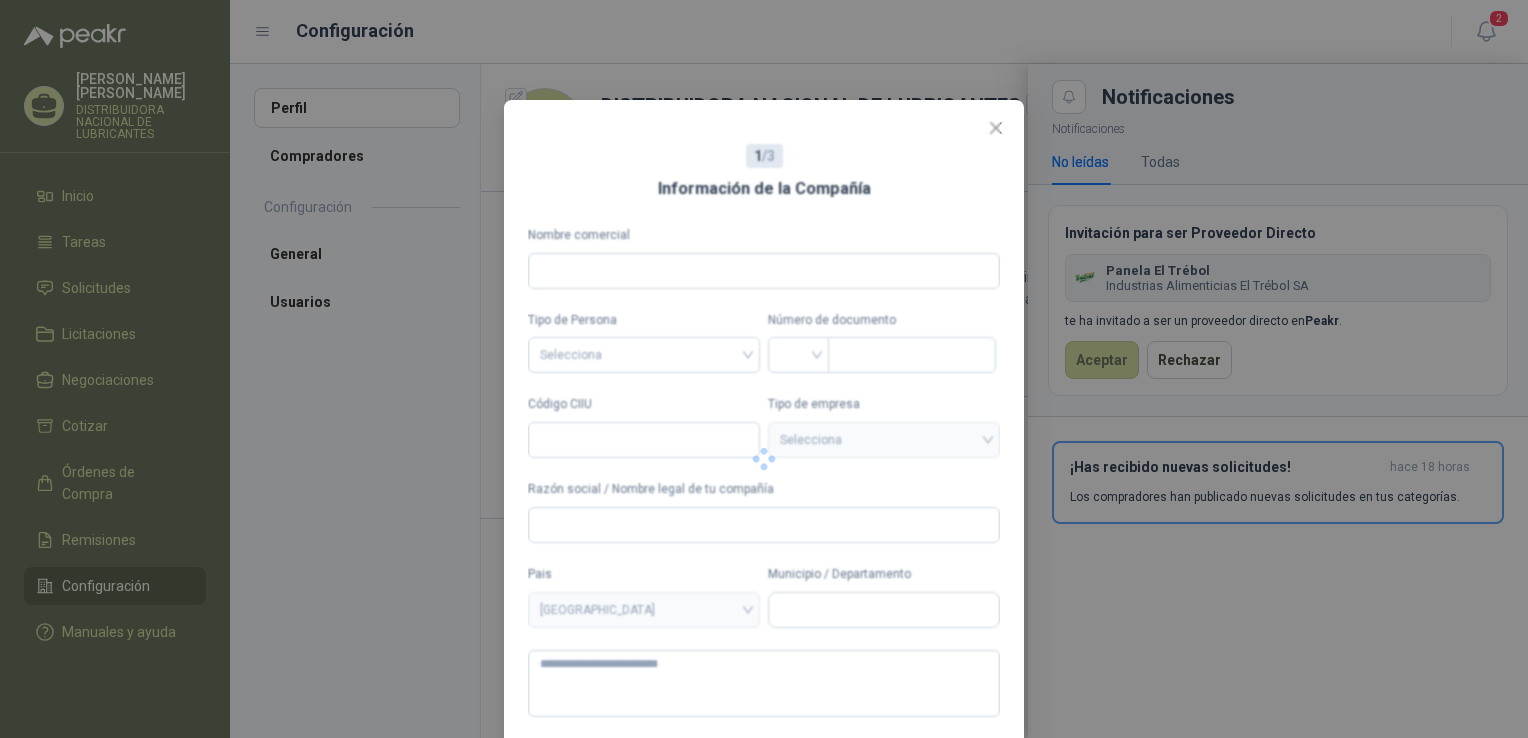type on "*********" 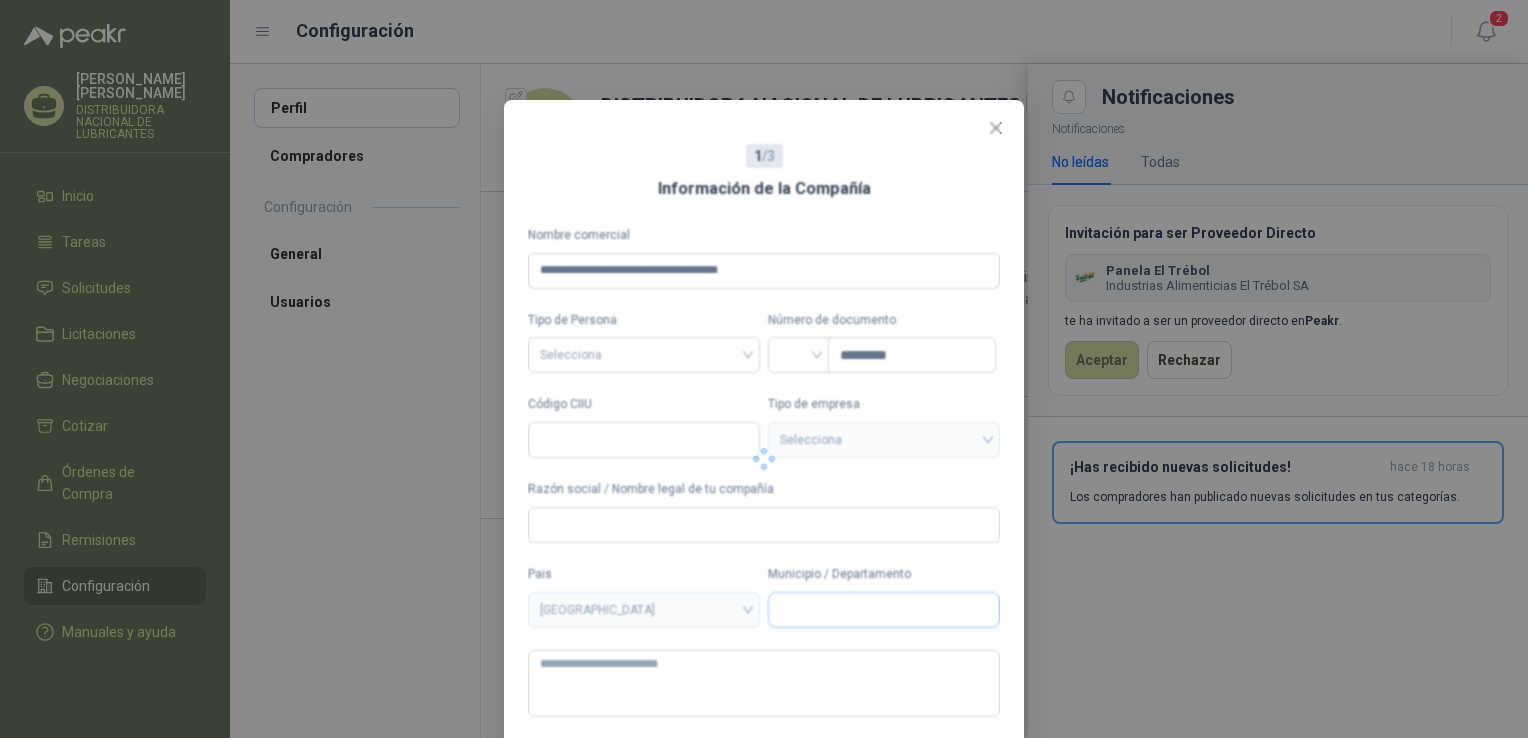 scroll, scrollTop: 80, scrollLeft: 0, axis: vertical 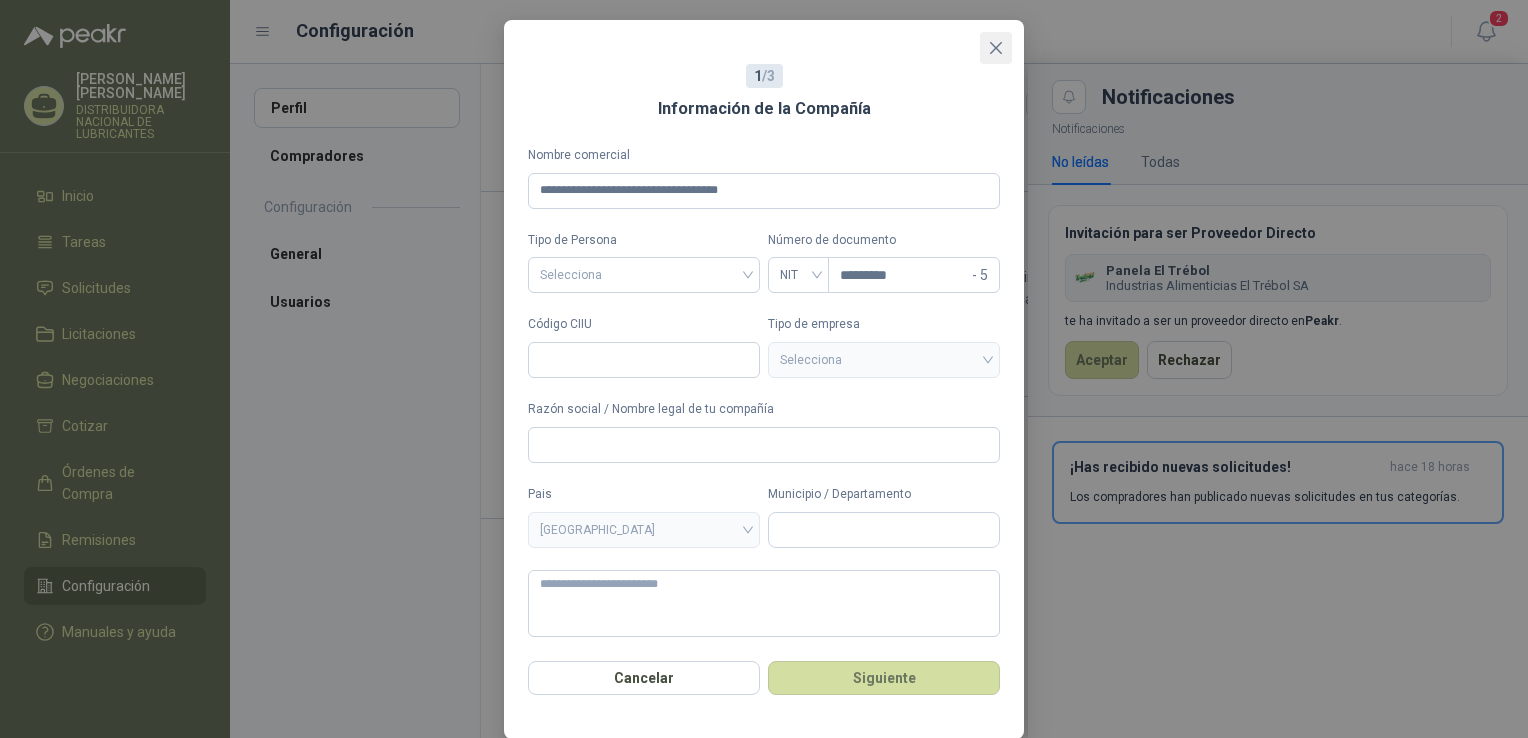 click 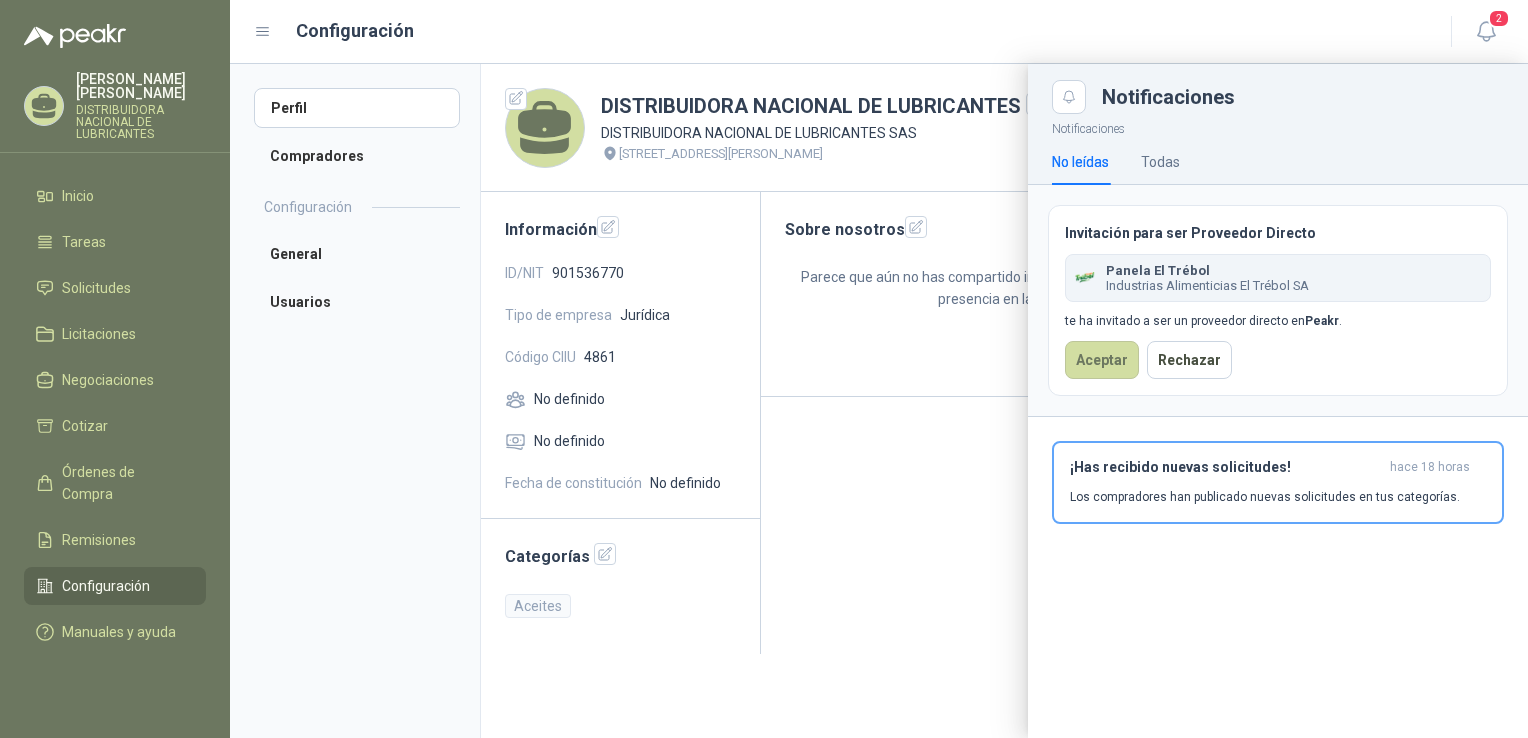 click at bounding box center (879, 401) 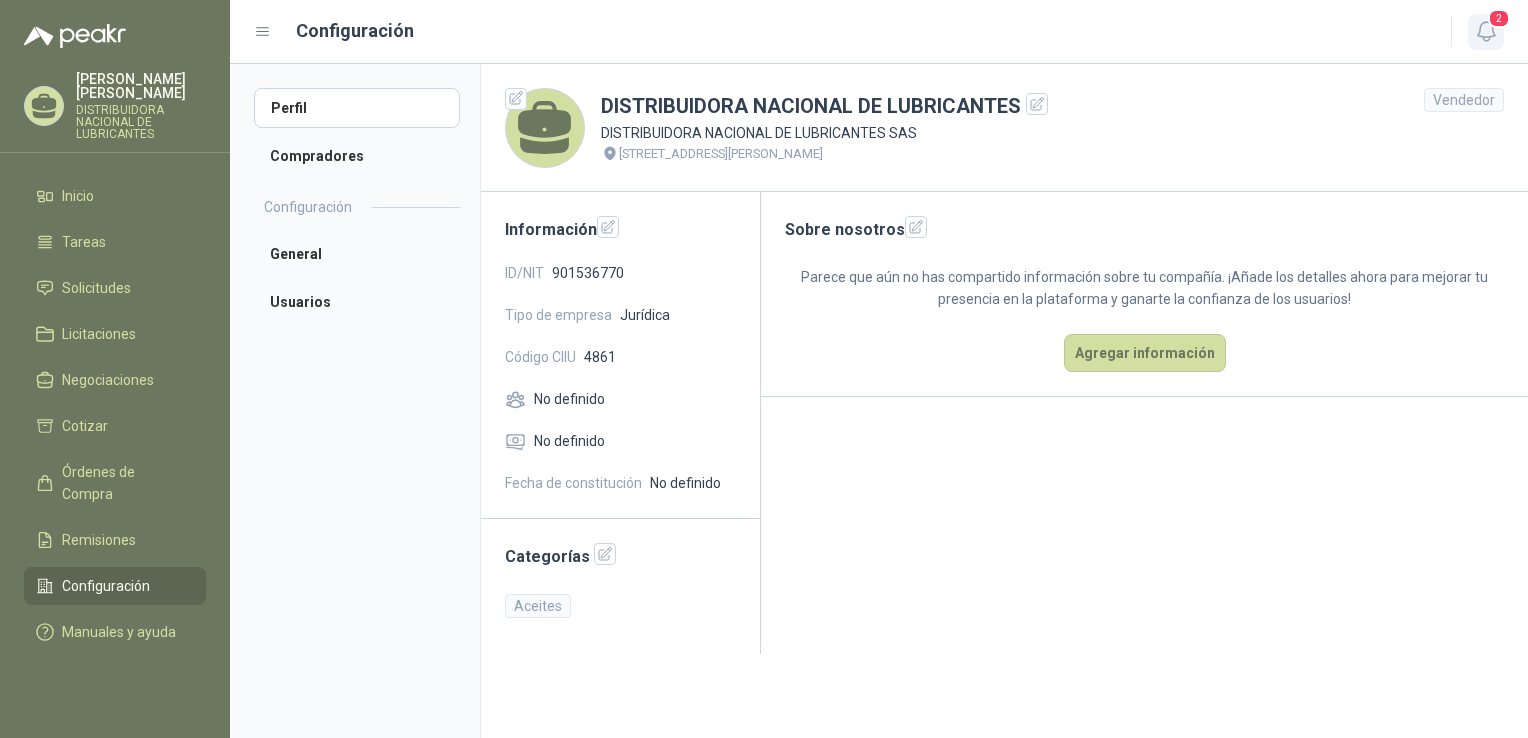 click 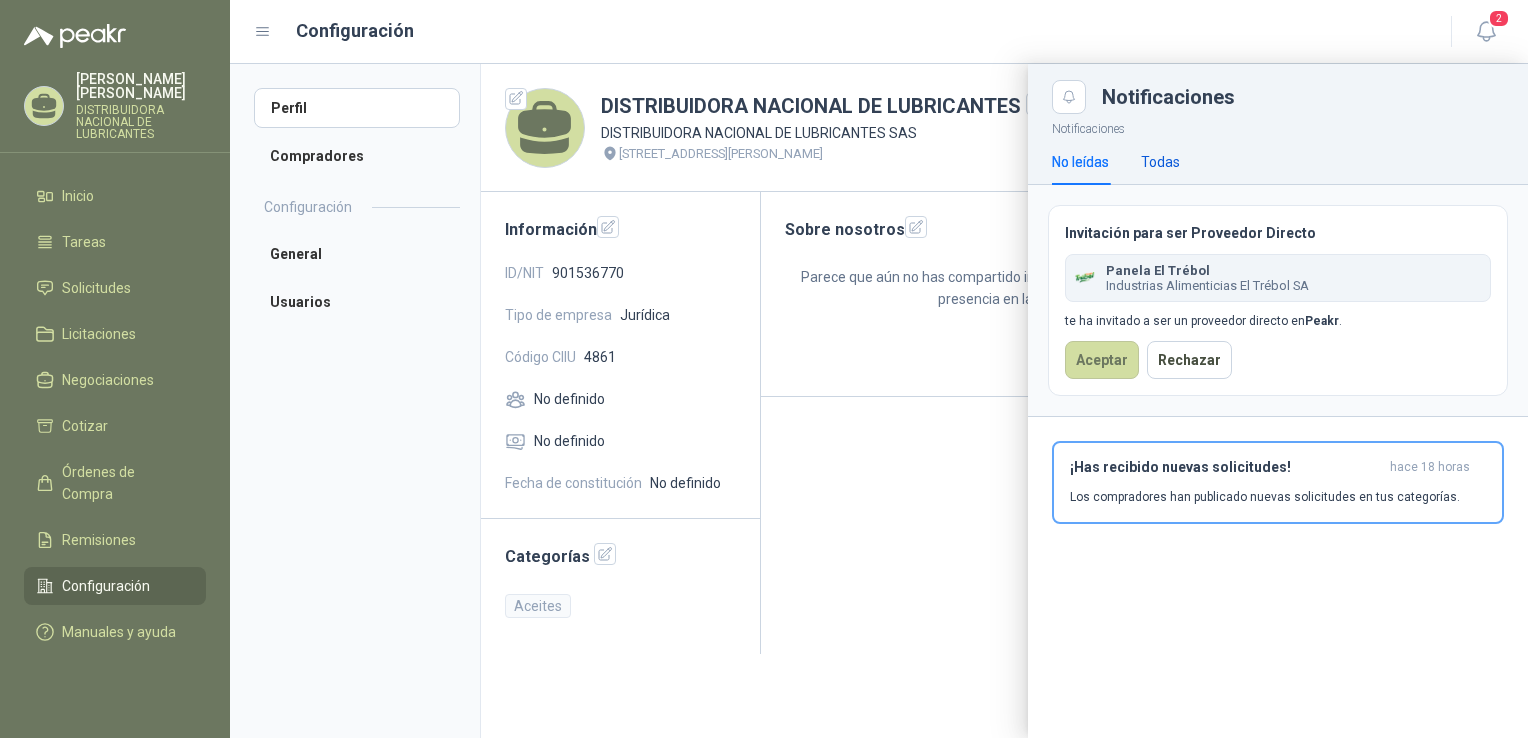 click on "Todas" at bounding box center (1160, 162) 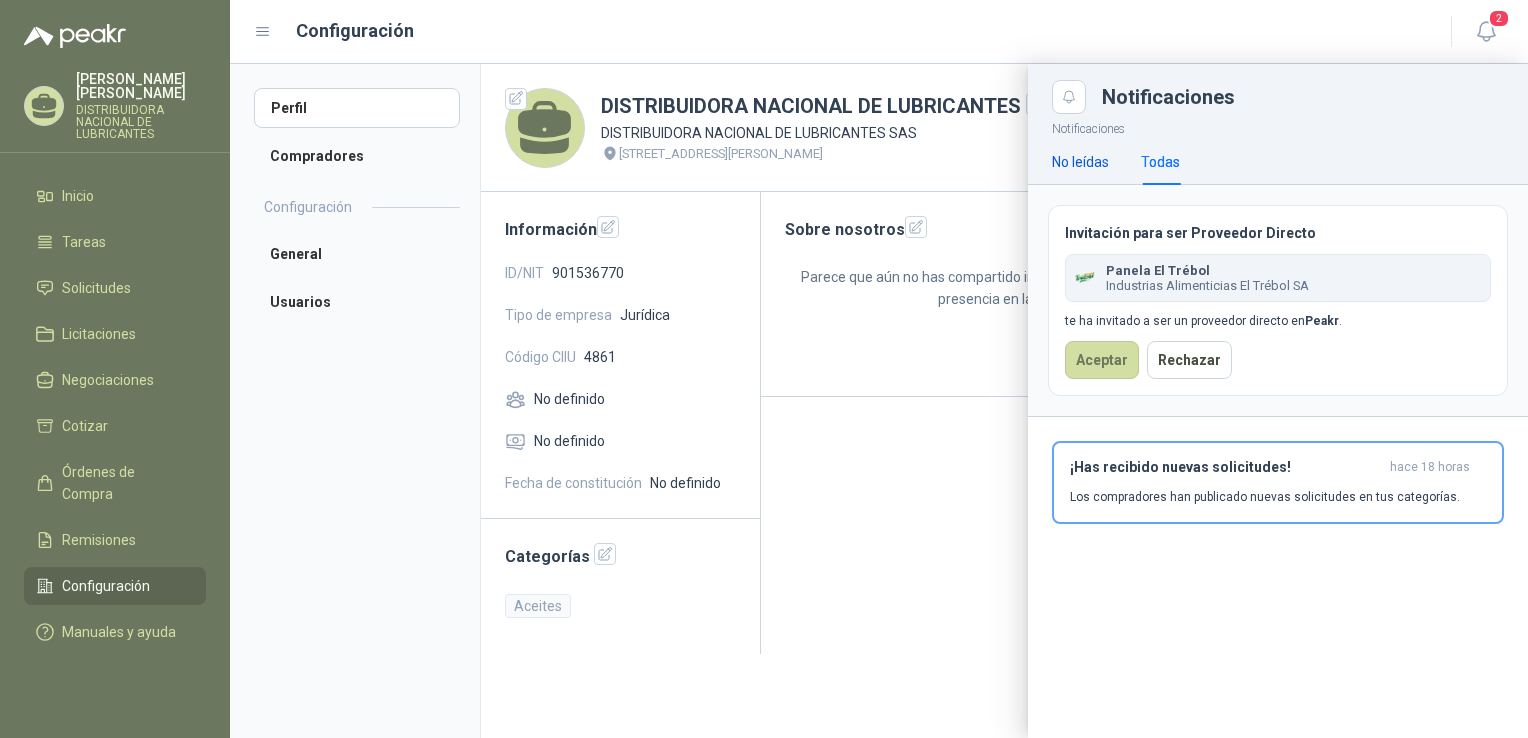 click on "No leídas" at bounding box center (1080, 162) 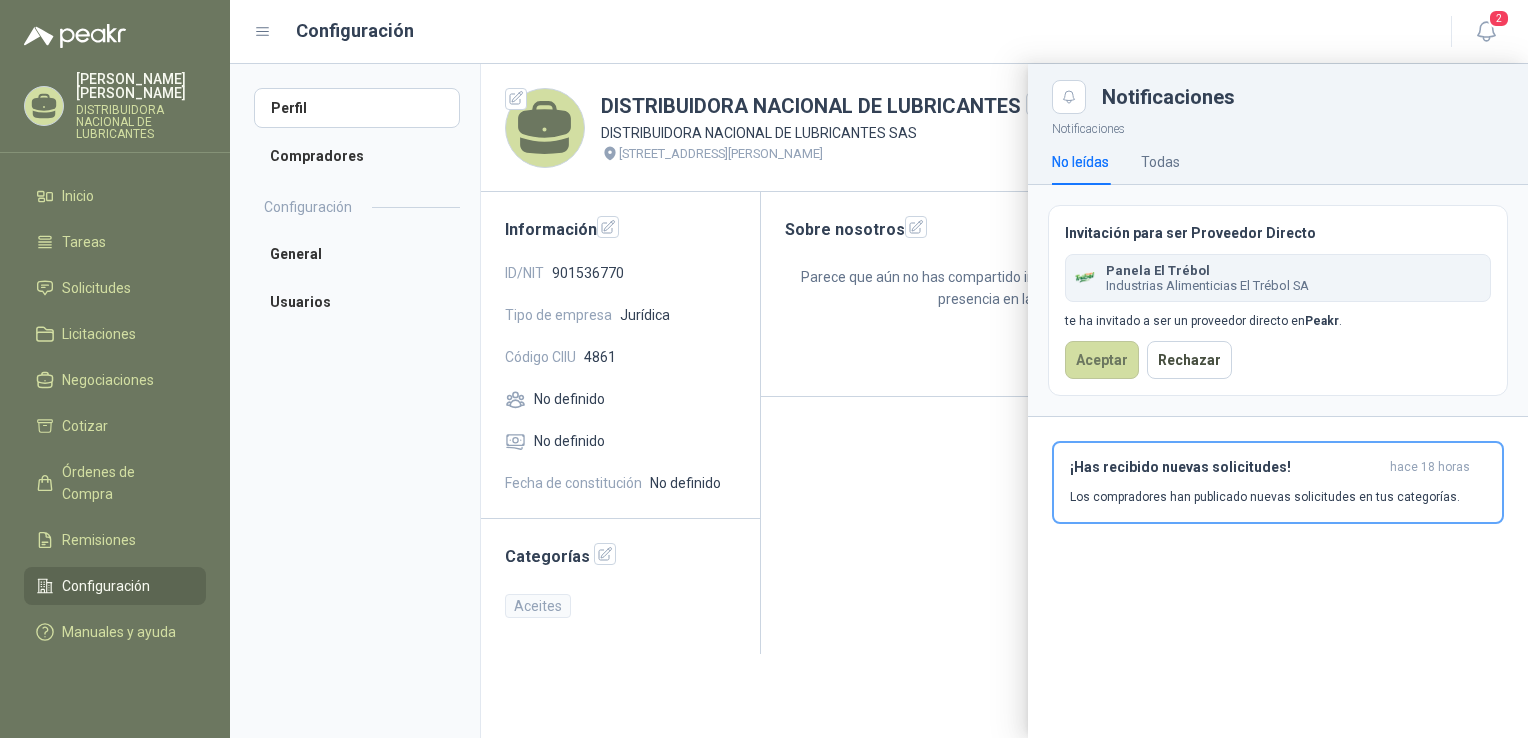 click at bounding box center [879, 401] 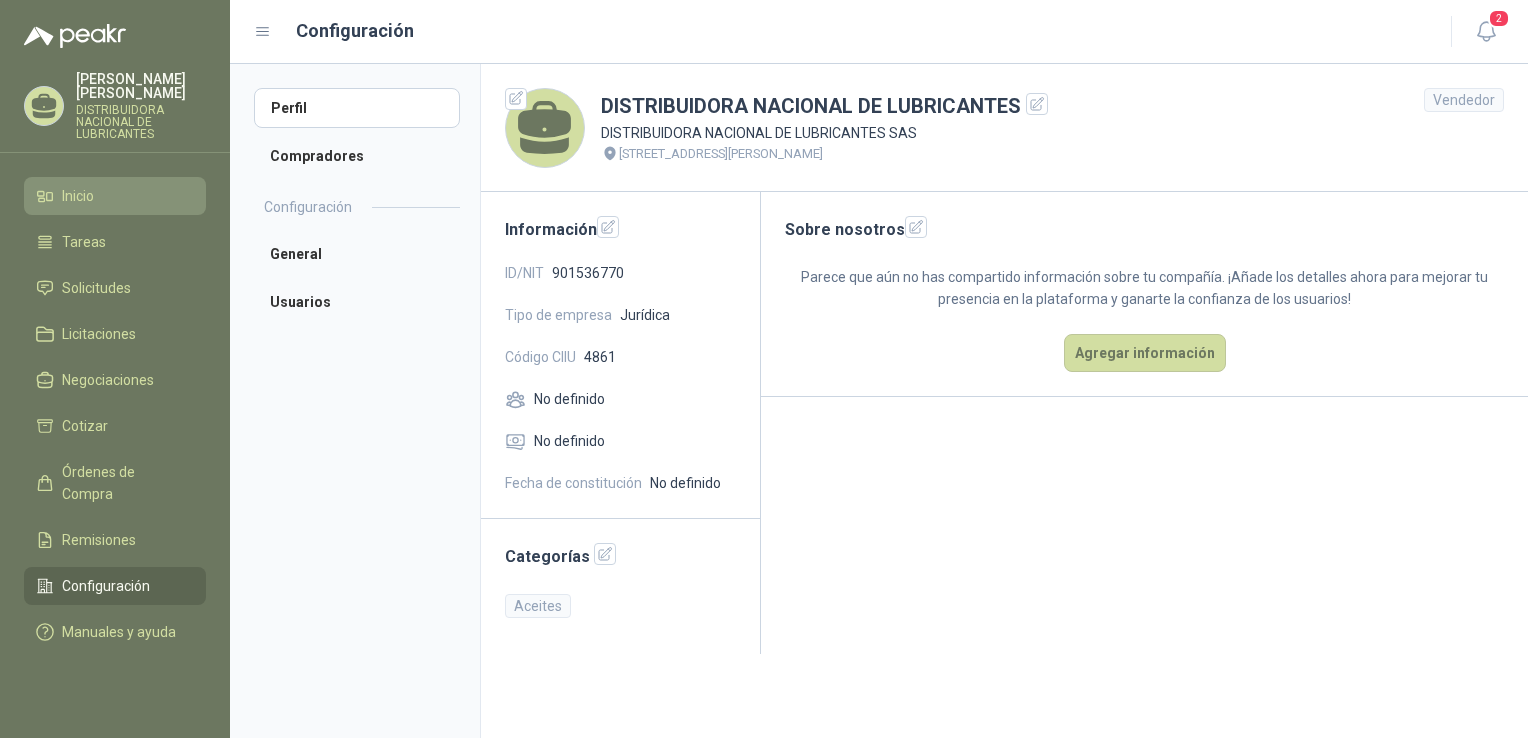 click on "Inicio" at bounding box center (78, 196) 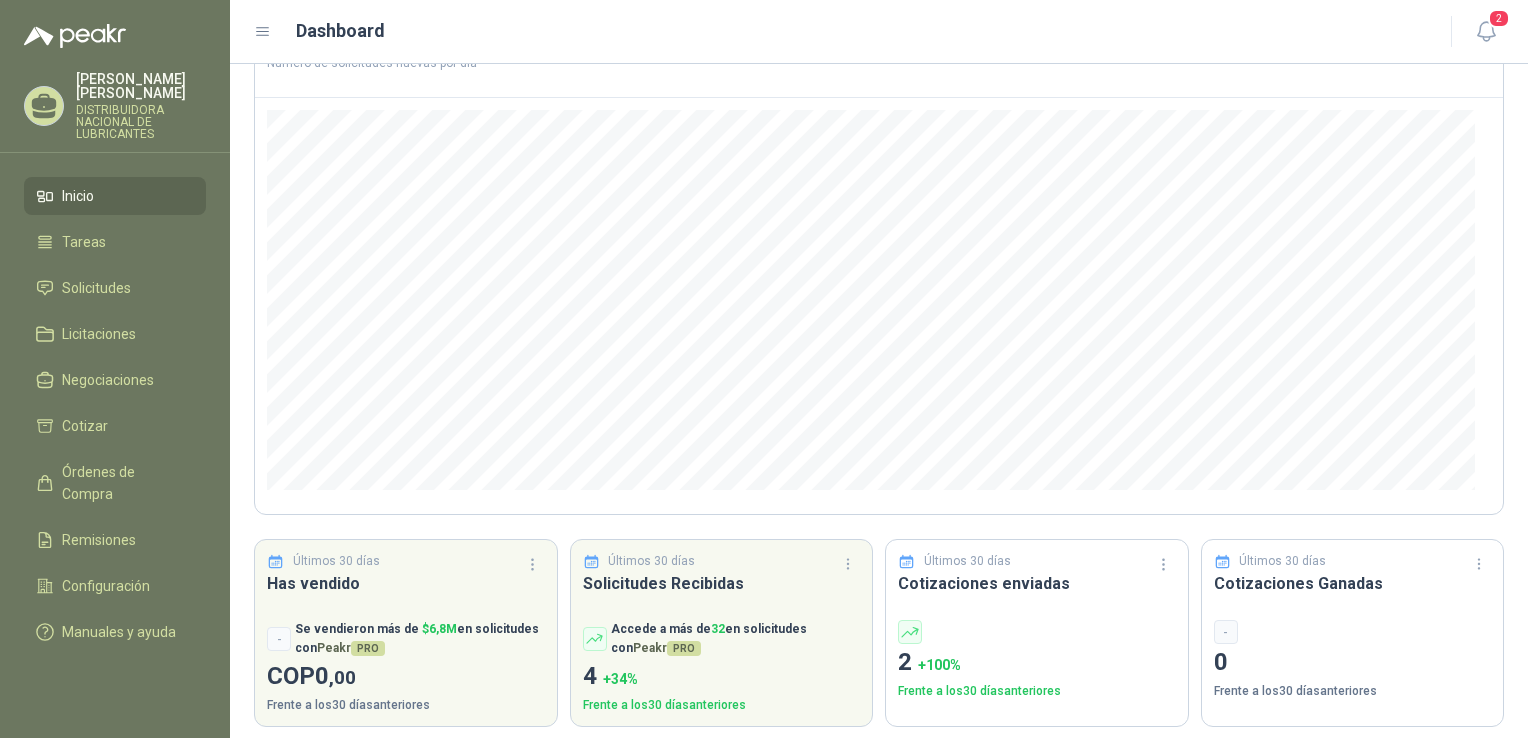 scroll, scrollTop: 162, scrollLeft: 0, axis: vertical 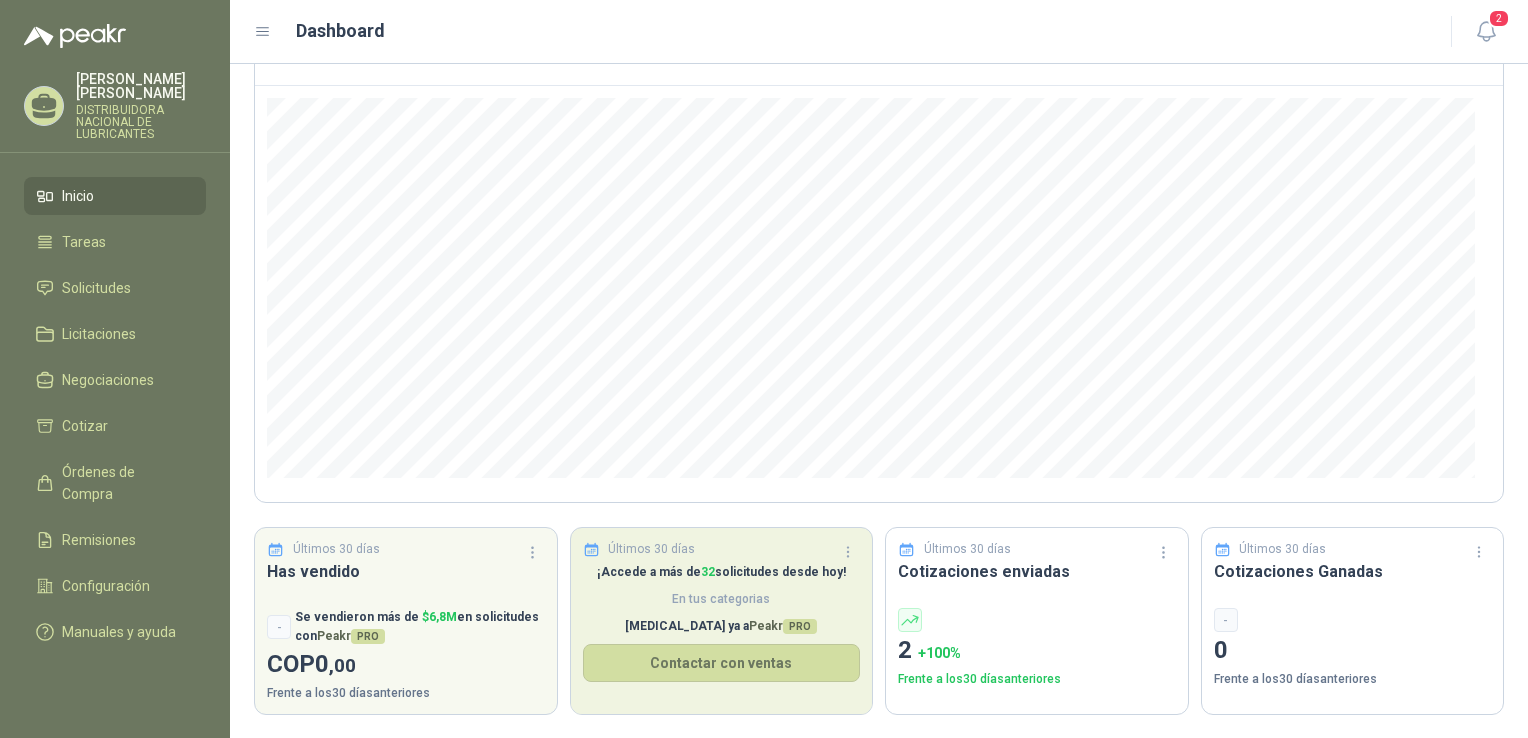 click on "[MEDICAL_DATA] ya a  Peakr  PRO" at bounding box center (722, 626) 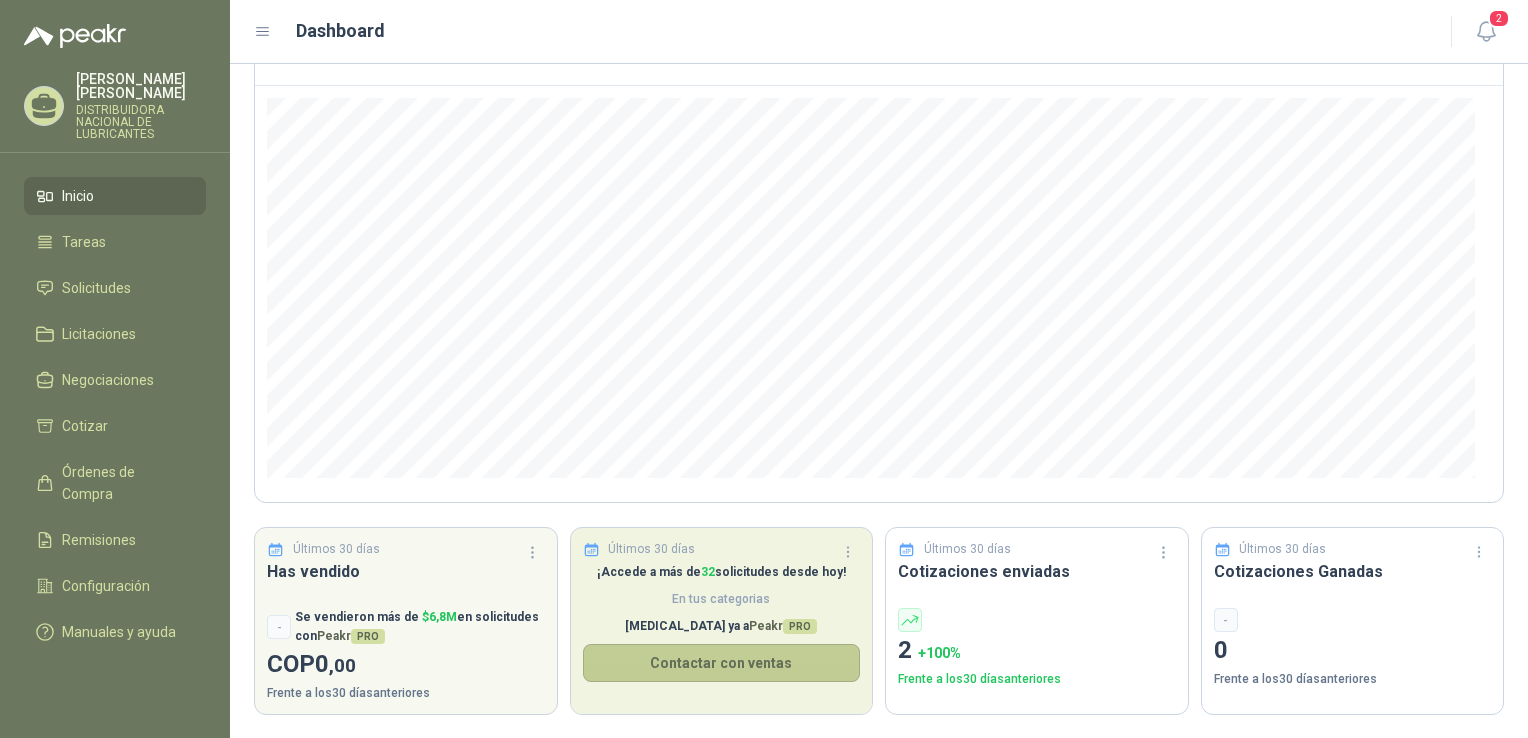 click on "Contactar con ventas" at bounding box center [722, 663] 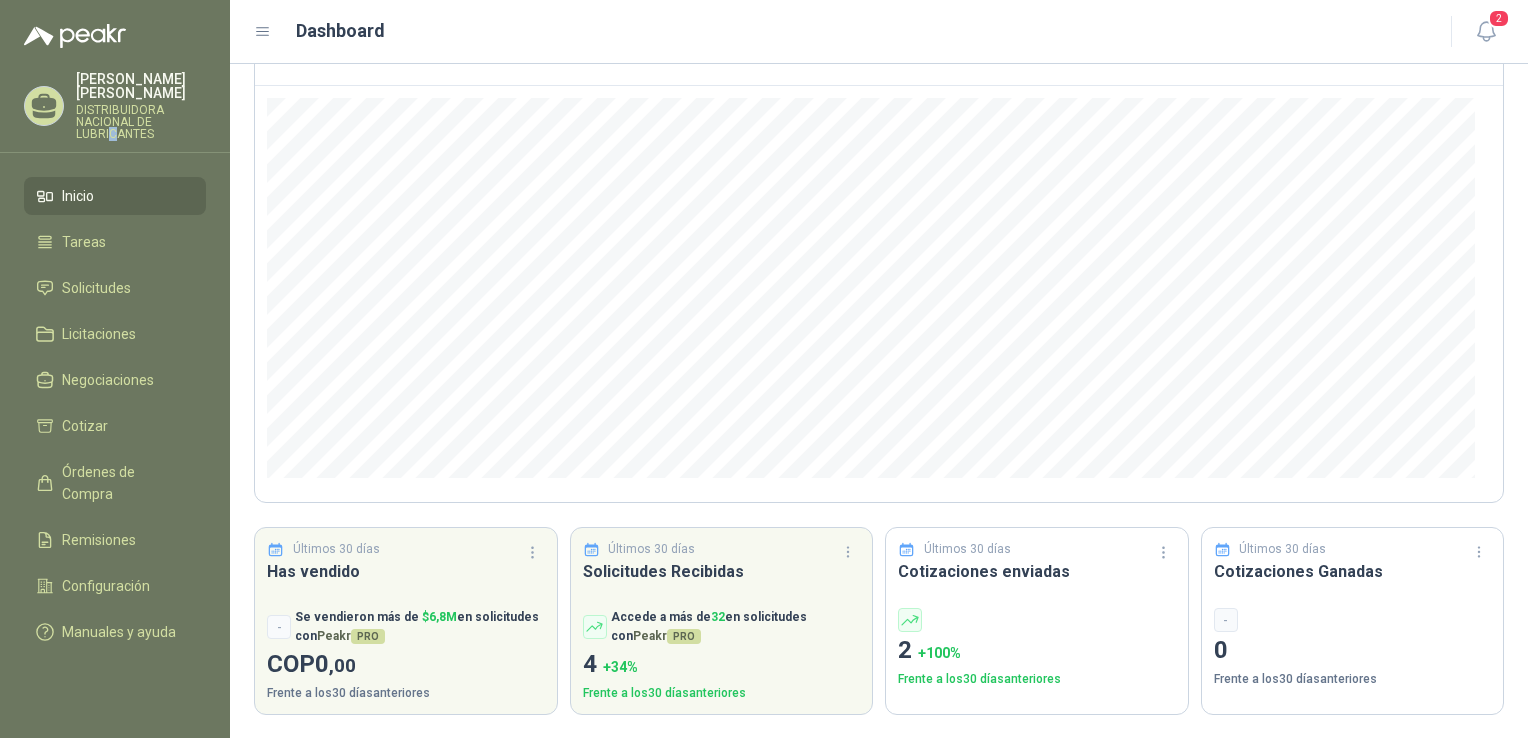 click on "DISTRIBUIDORA NACIONAL DE LUBRICANTES" at bounding box center [141, 122] 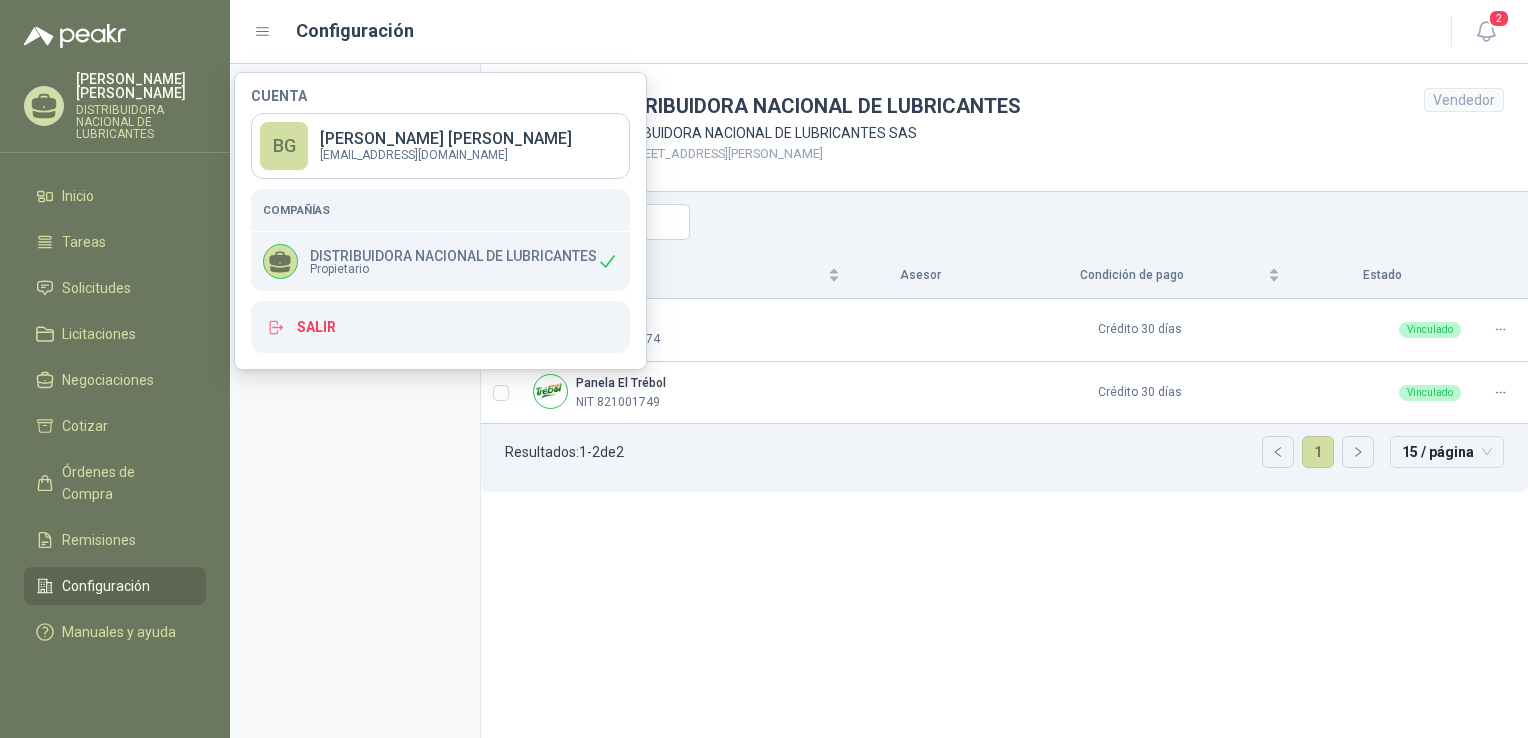 click on "DISTRIBUIDORA NACIONAL DE LUBRICANTES" at bounding box center (453, 256) 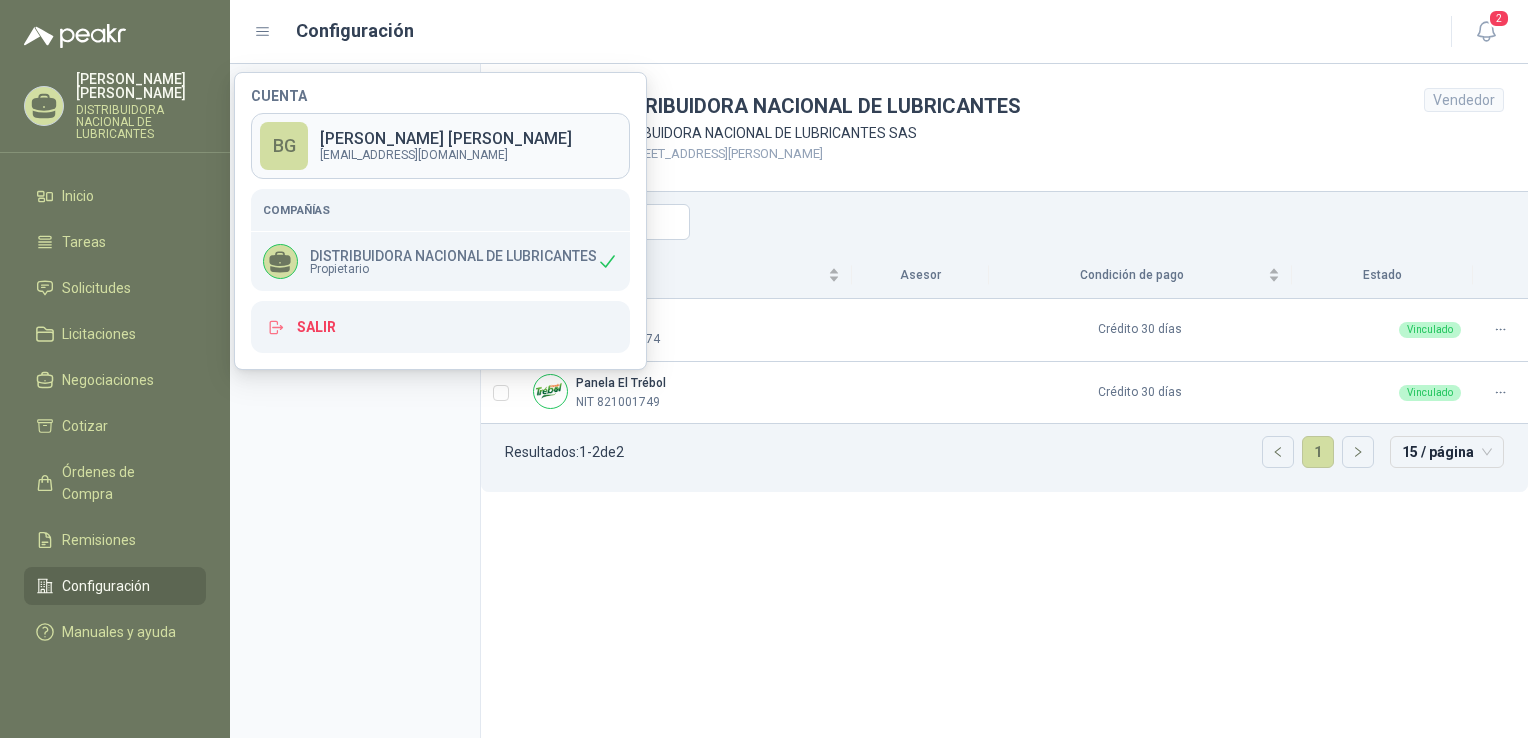 click on "[EMAIL_ADDRESS][DOMAIN_NAME]" at bounding box center (446, 155) 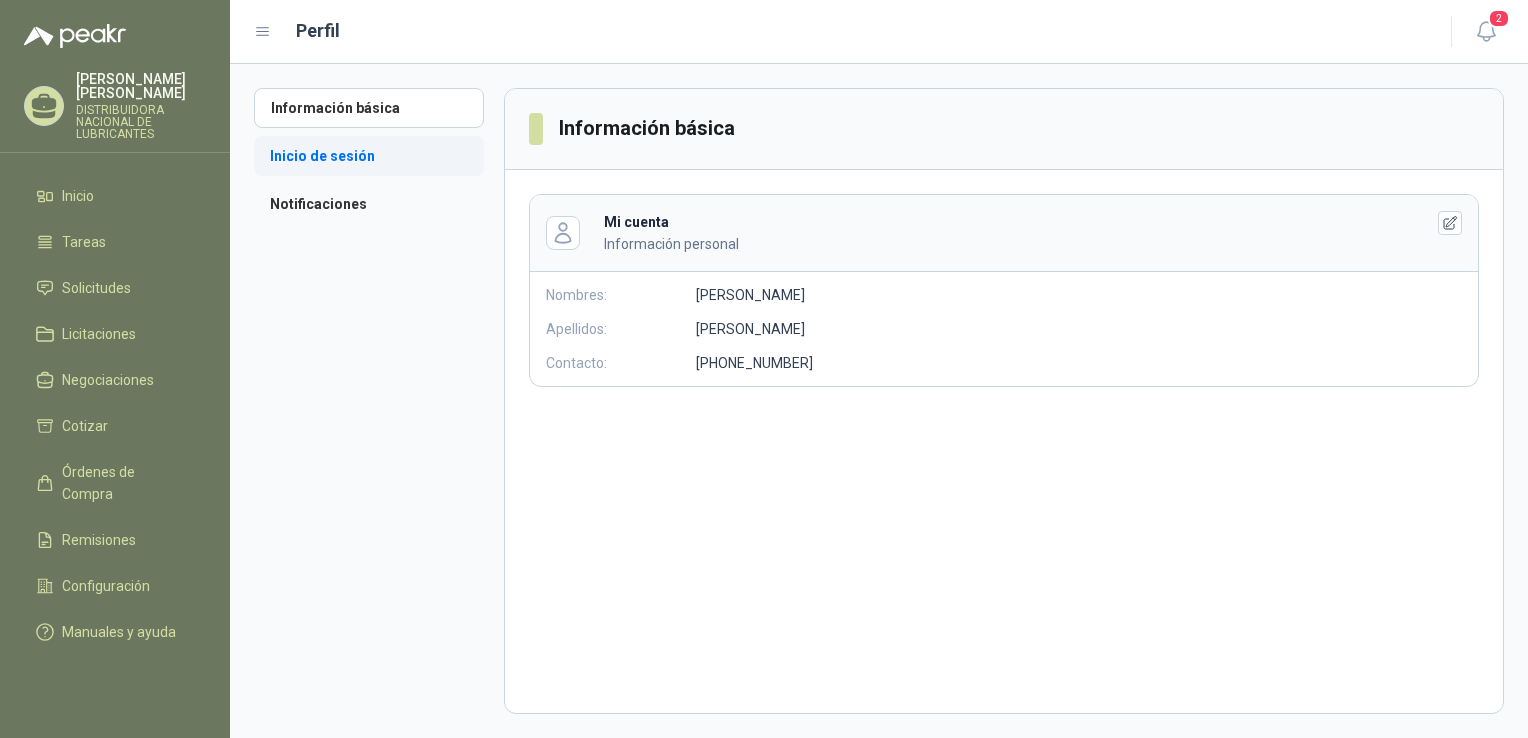 click on "Inicio de sesión" at bounding box center (369, 156) 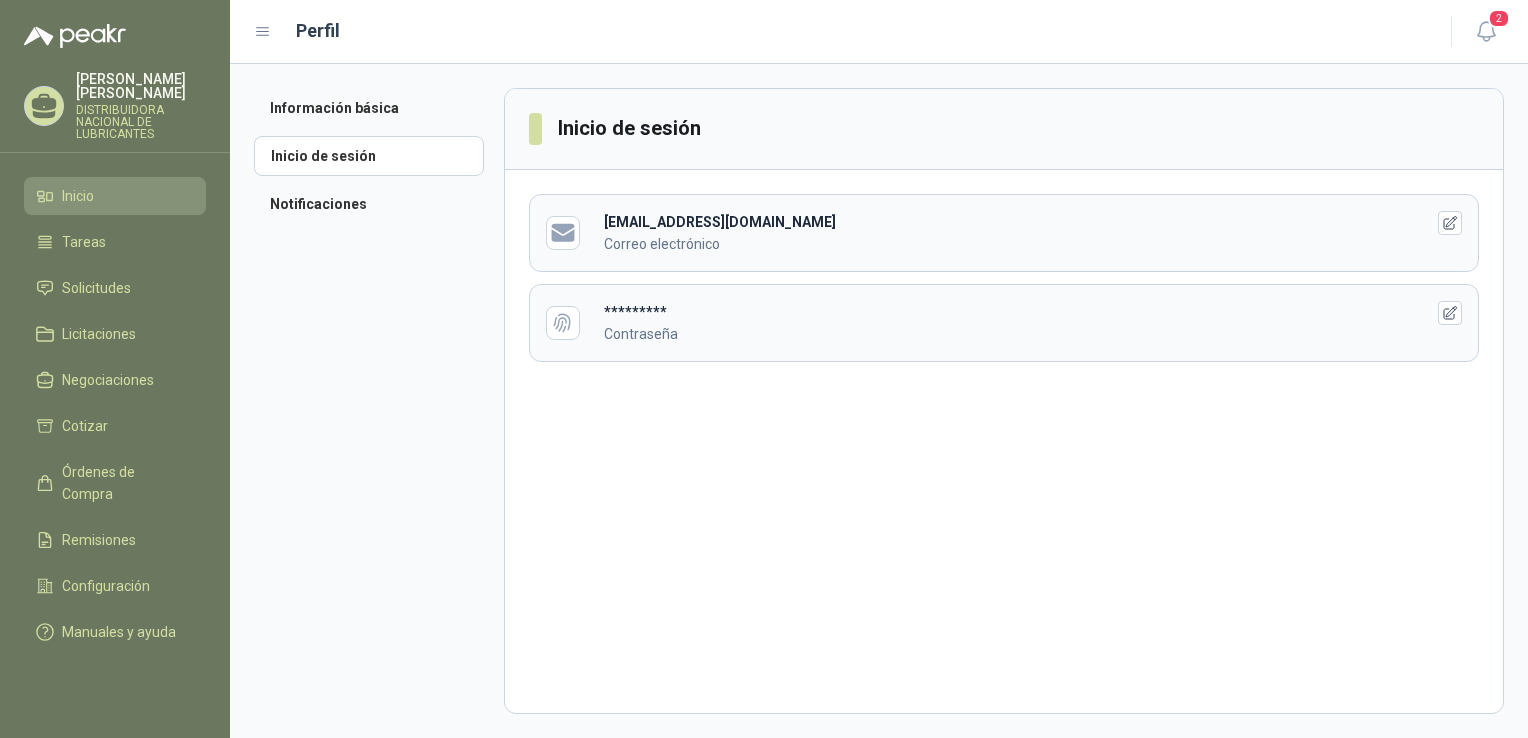 click on "Inicio" at bounding box center [115, 196] 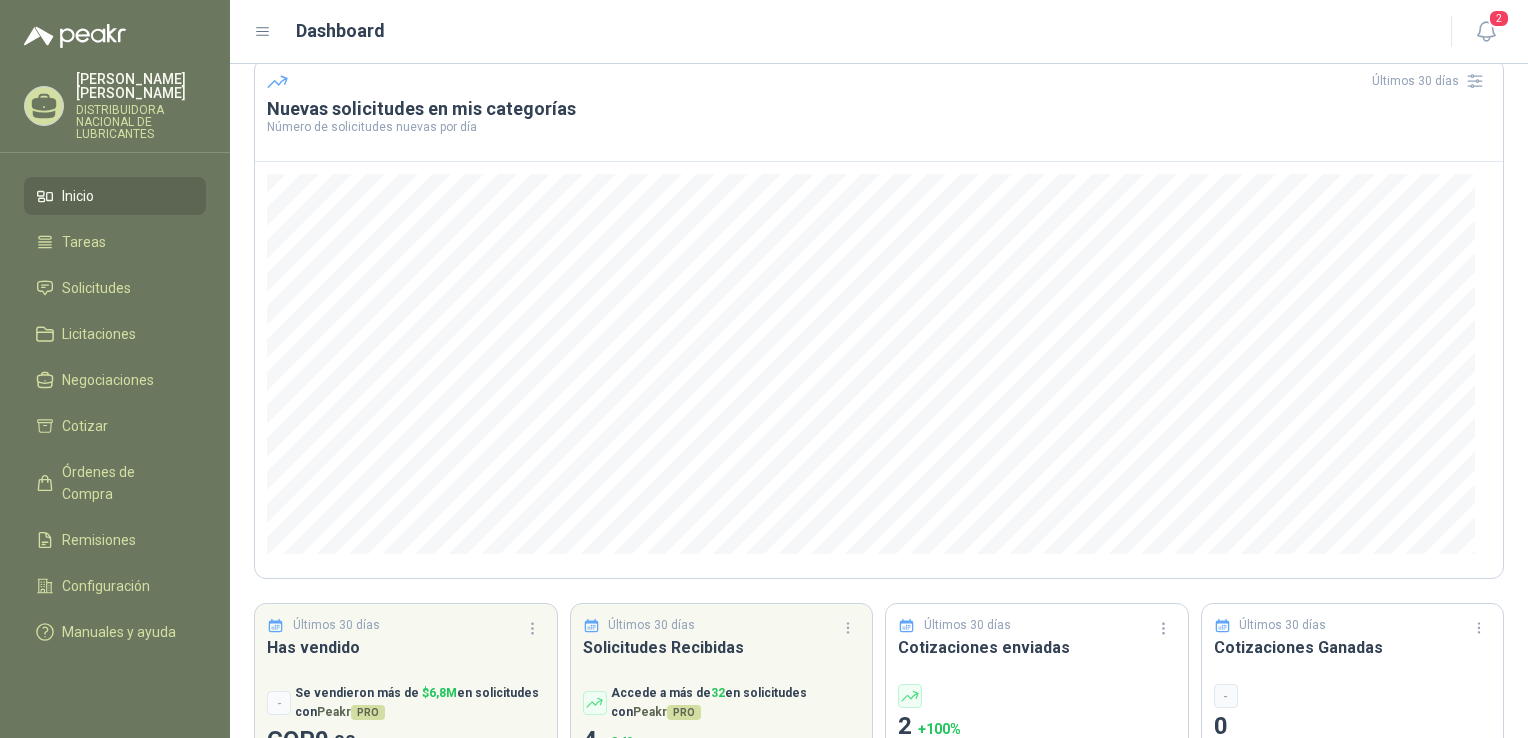 scroll, scrollTop: 162, scrollLeft: 0, axis: vertical 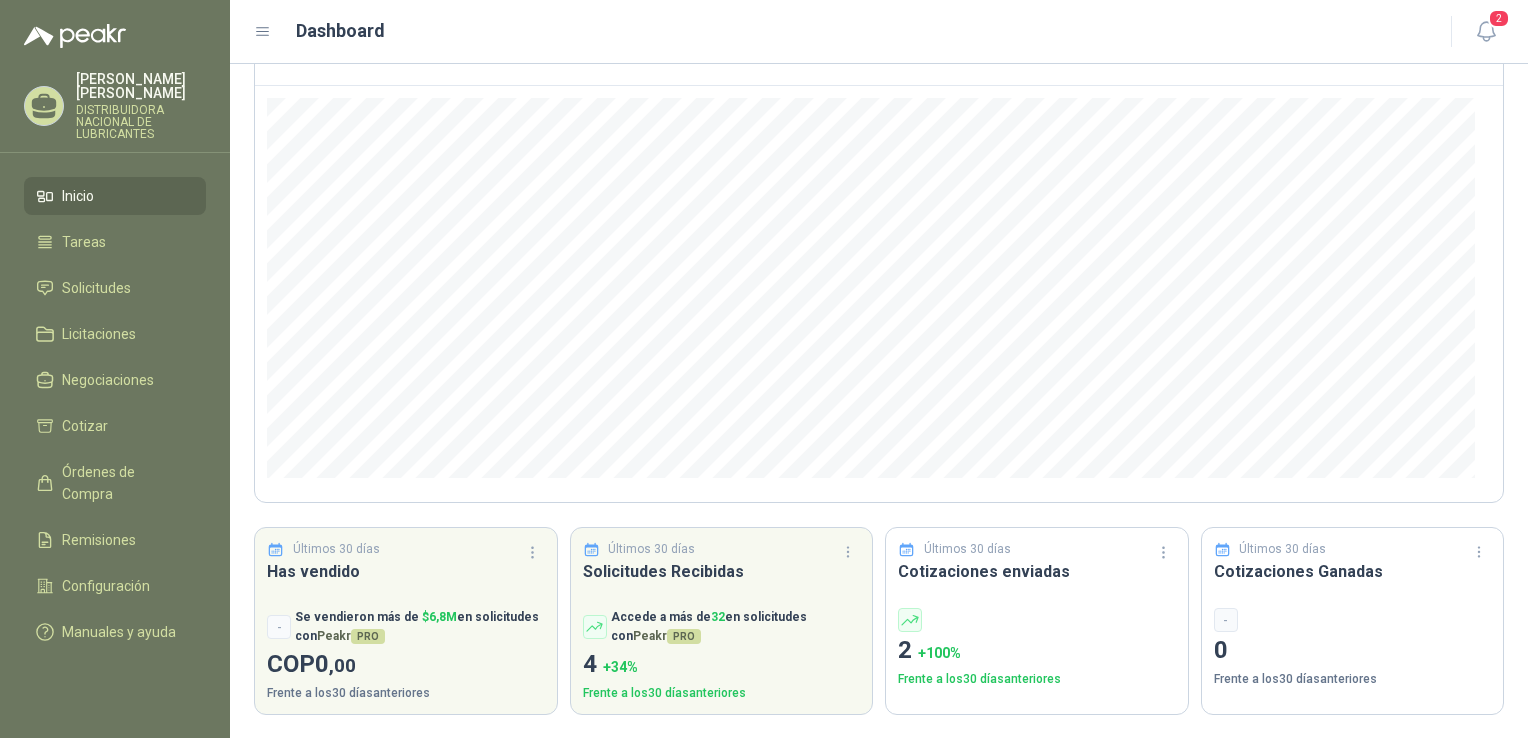 click on "Inicio   Tareas   Solicitudes   Licitaciones   Negociaciones   Cotizar   Órdenes de Compra   Remisiones   Configuración   Manuales y ayuda" at bounding box center (115, 418) 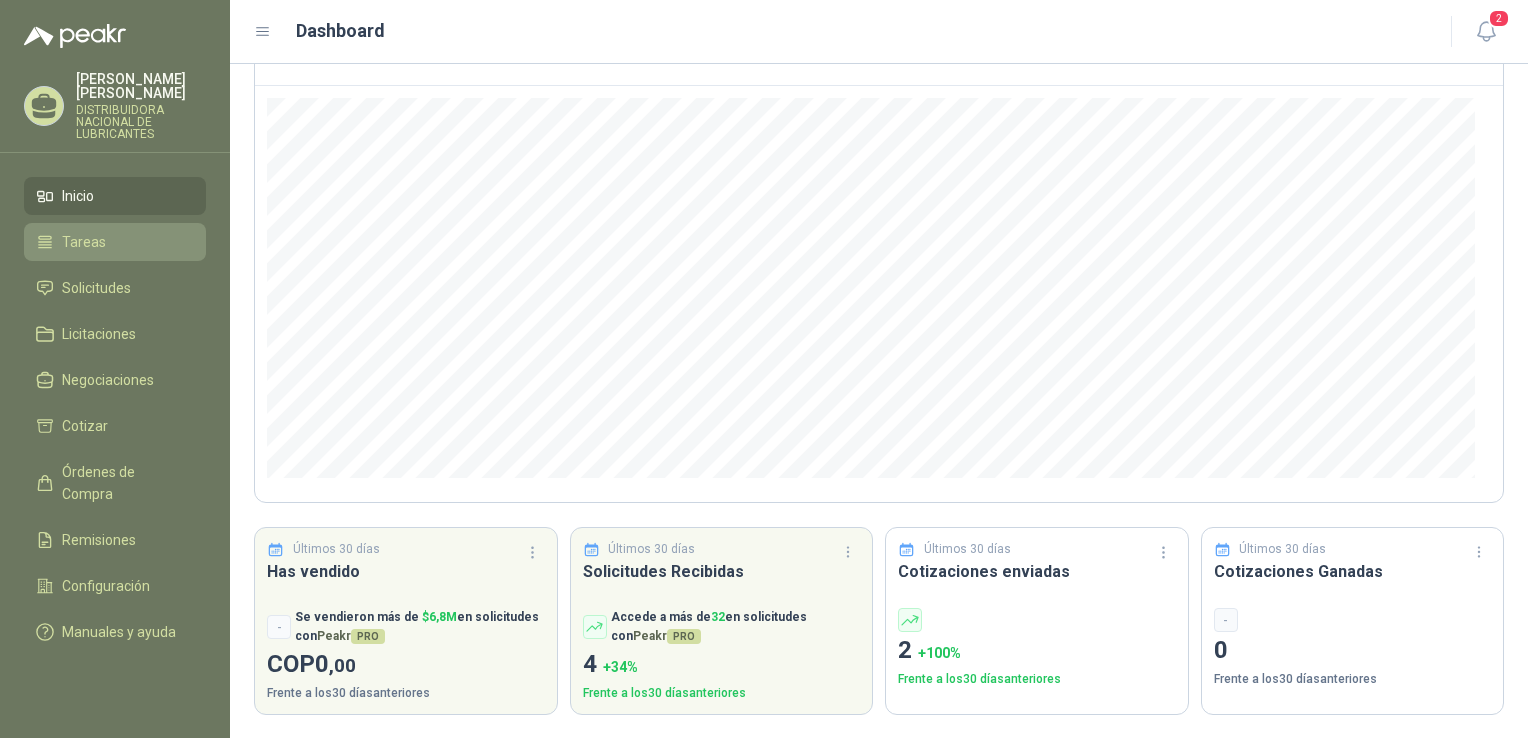 click on "Tareas" at bounding box center [115, 242] 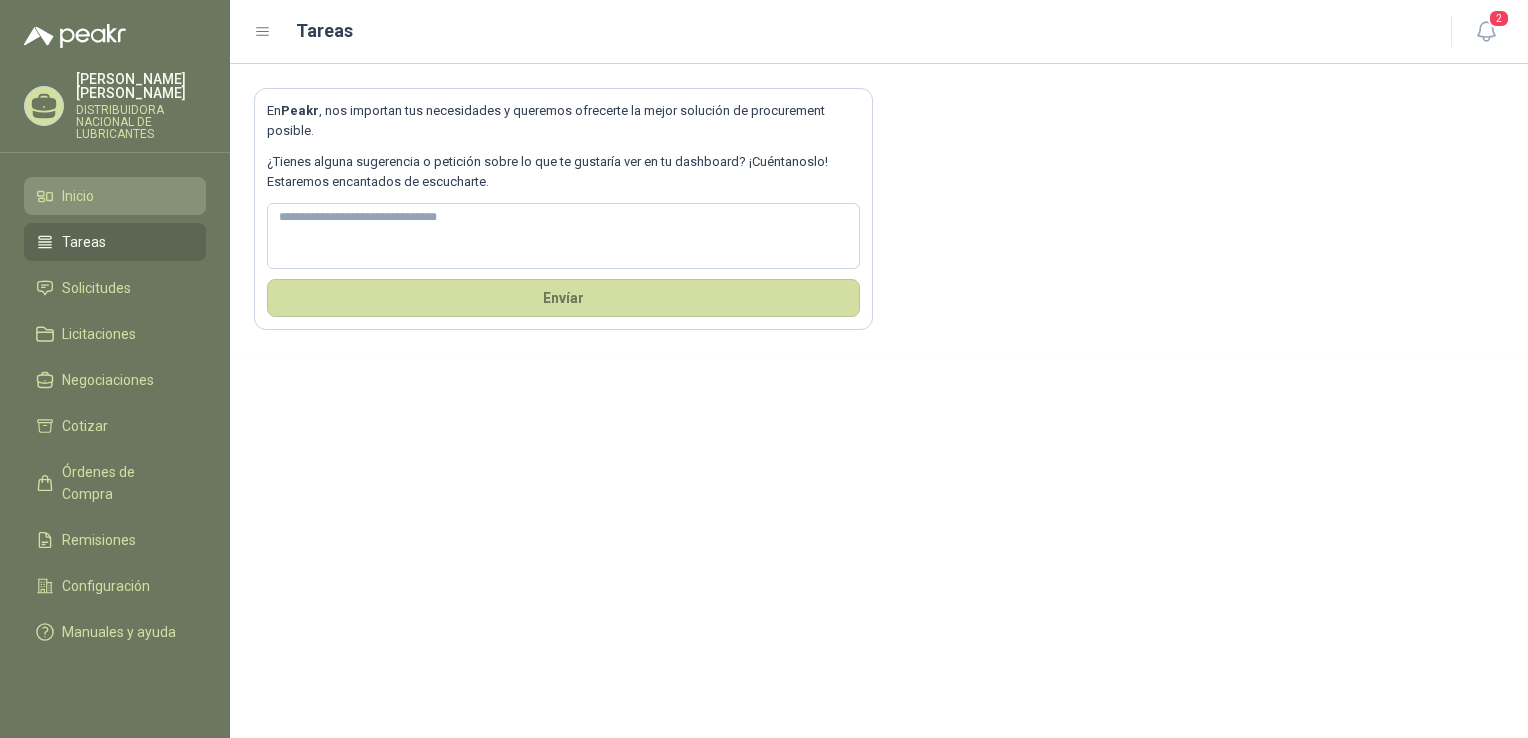 click on "Inicio" at bounding box center [115, 196] 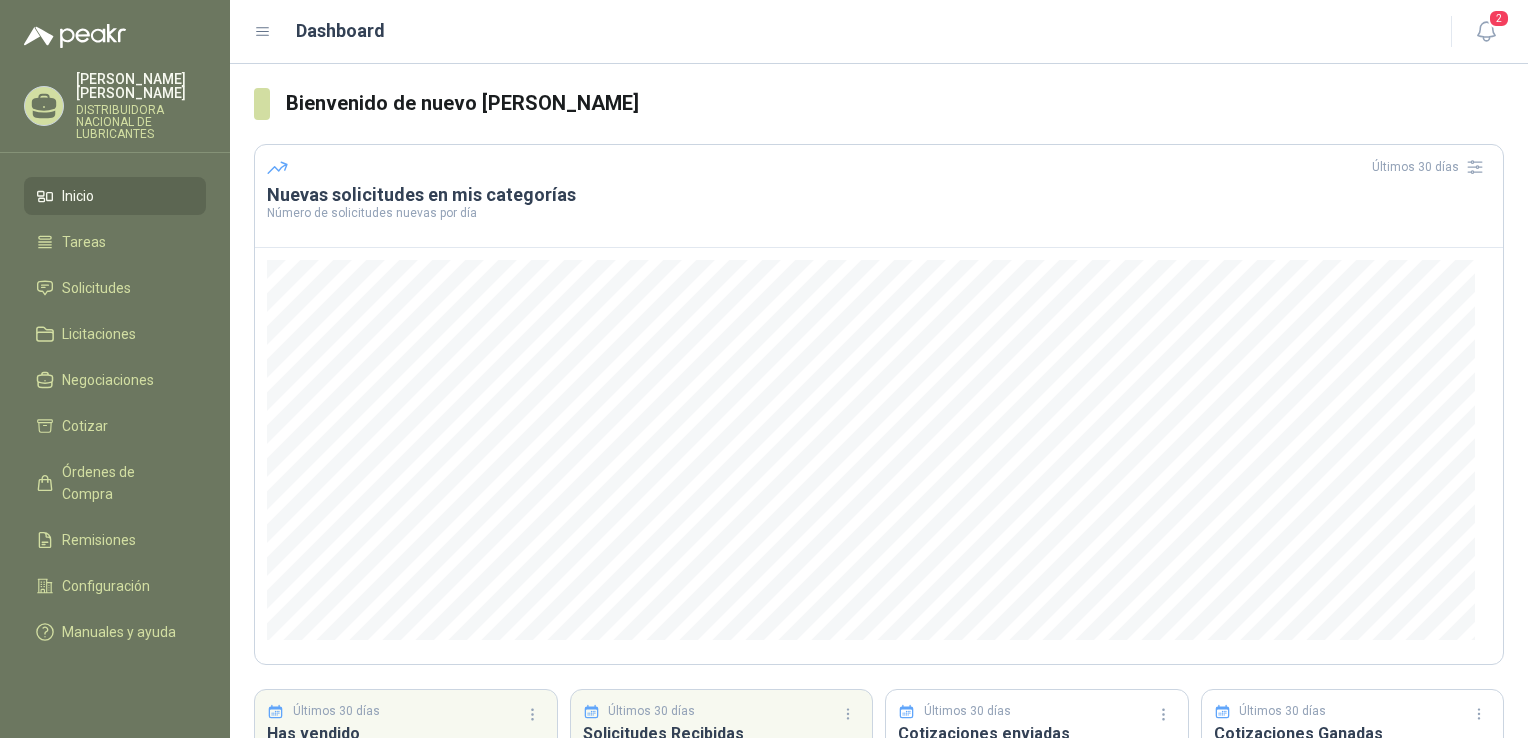 scroll, scrollTop: 162, scrollLeft: 0, axis: vertical 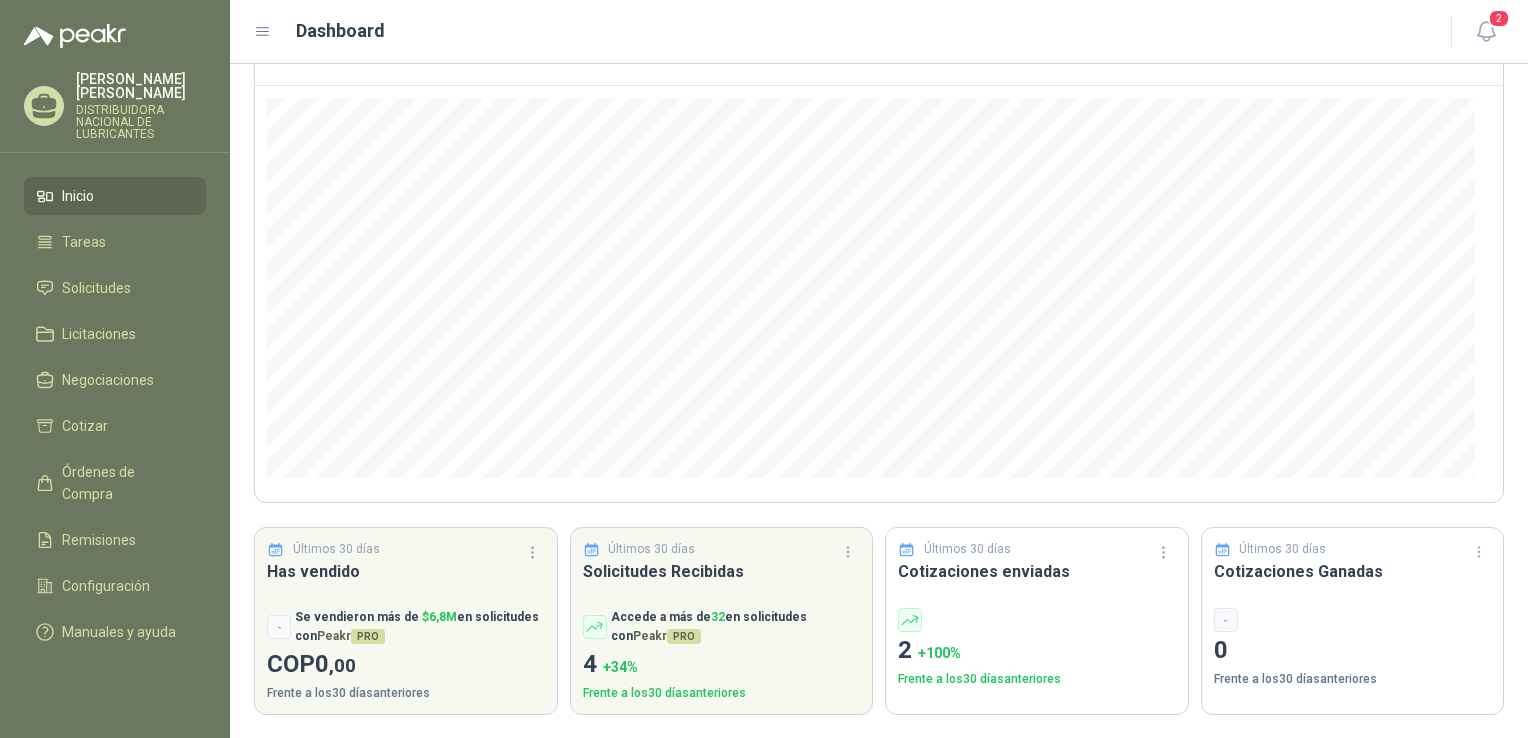 click 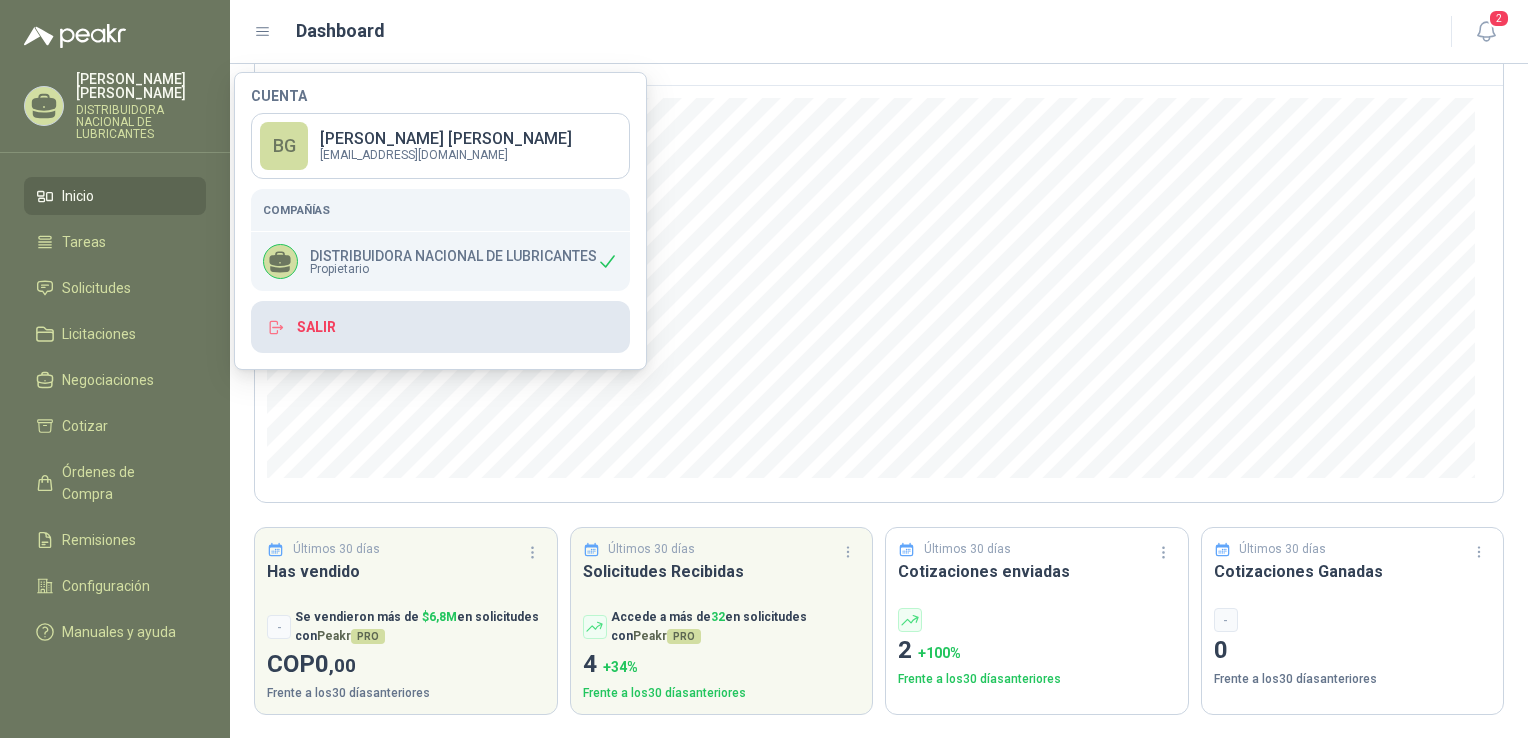 click on "Salir" at bounding box center [440, 327] 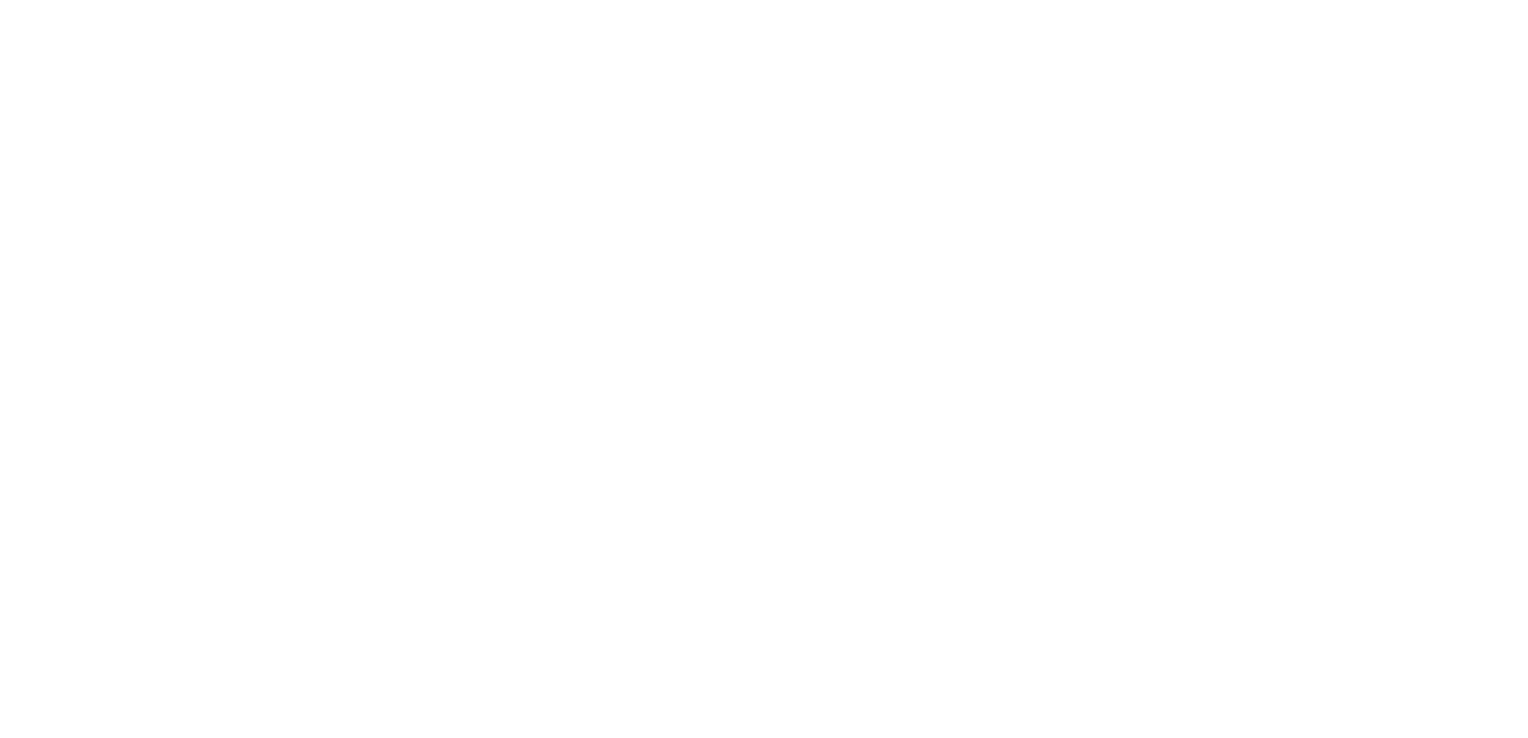 click at bounding box center (764, 0) 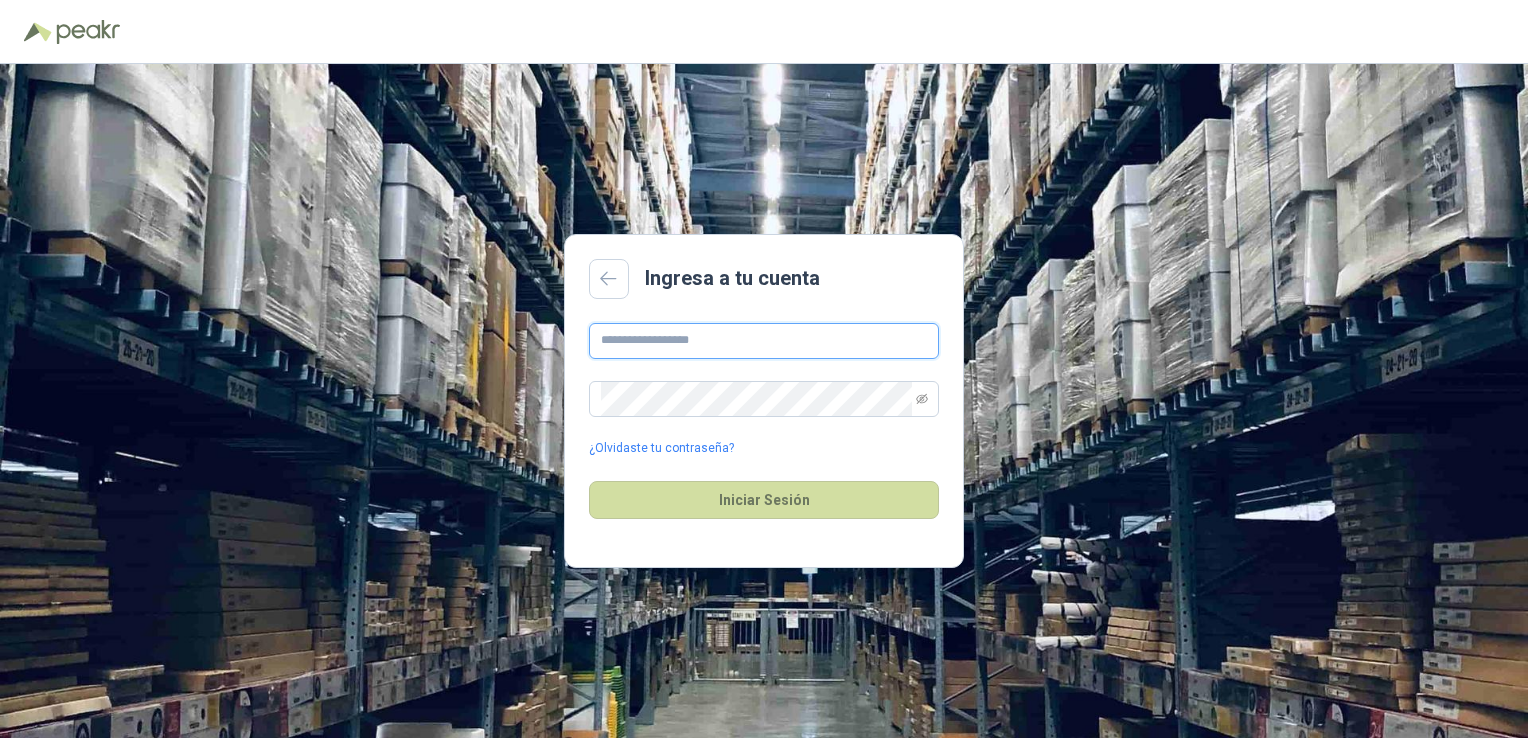 type on "**********" 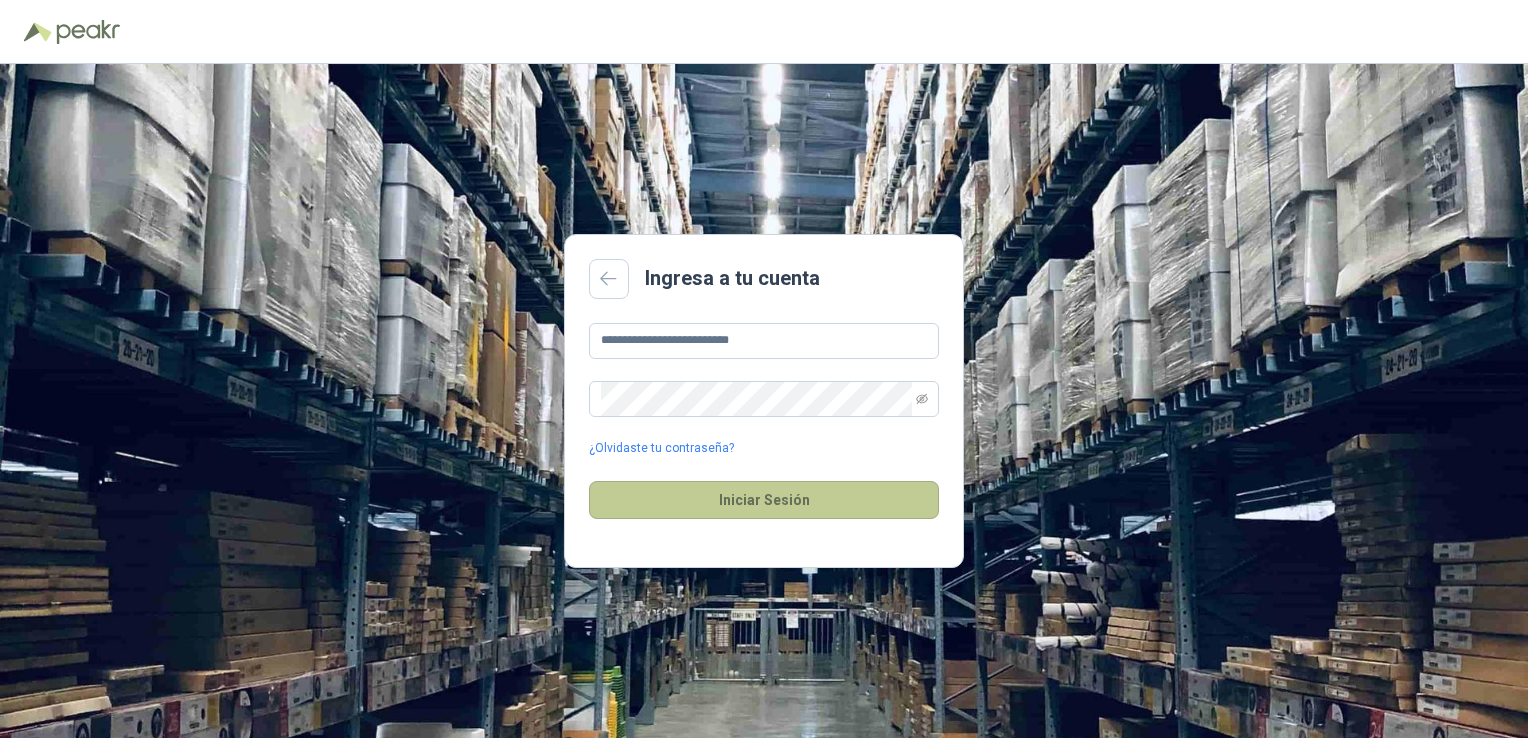 click on "Iniciar Sesión" at bounding box center (764, 500) 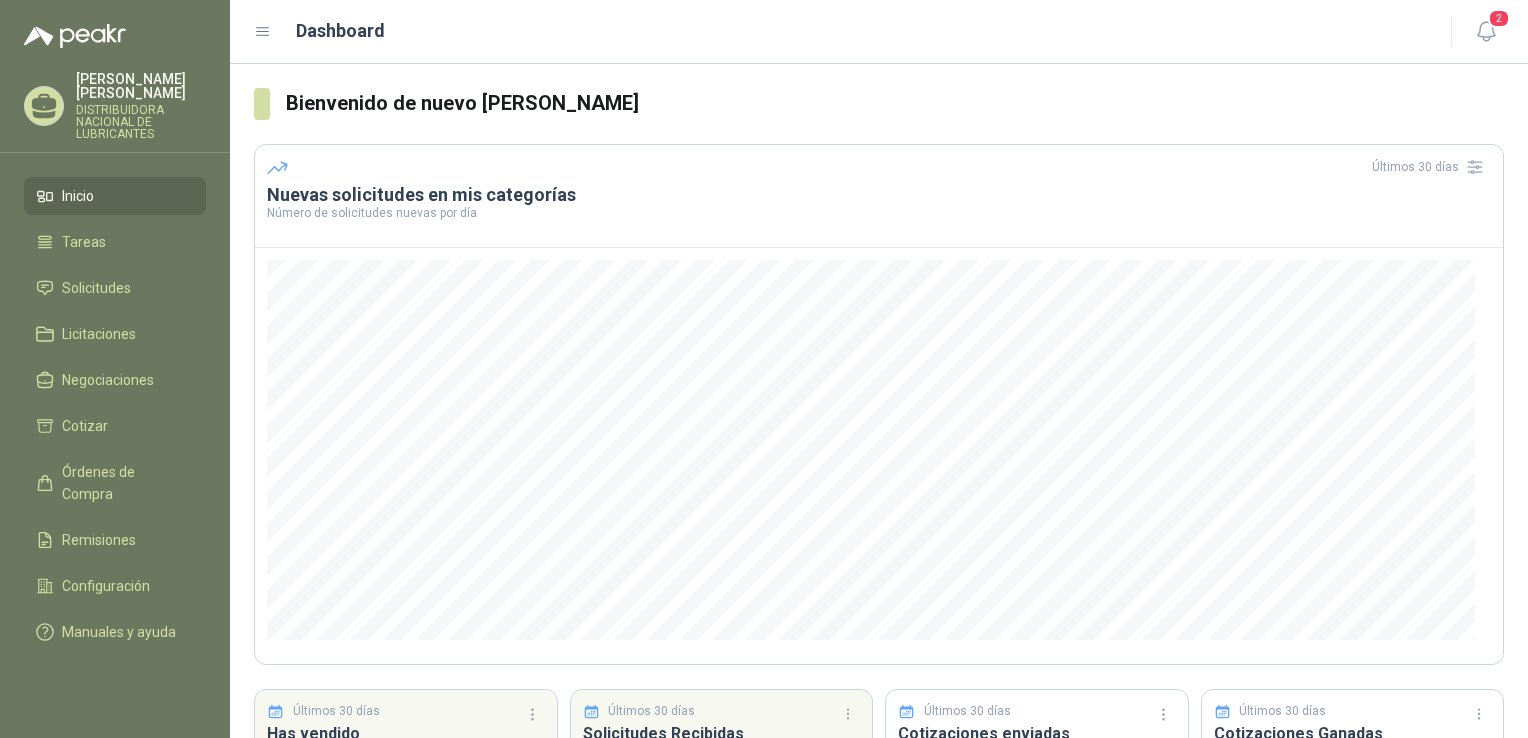 click on "DISTRIBUIDORA NACIONAL DE LUBRICANTES" at bounding box center (141, 122) 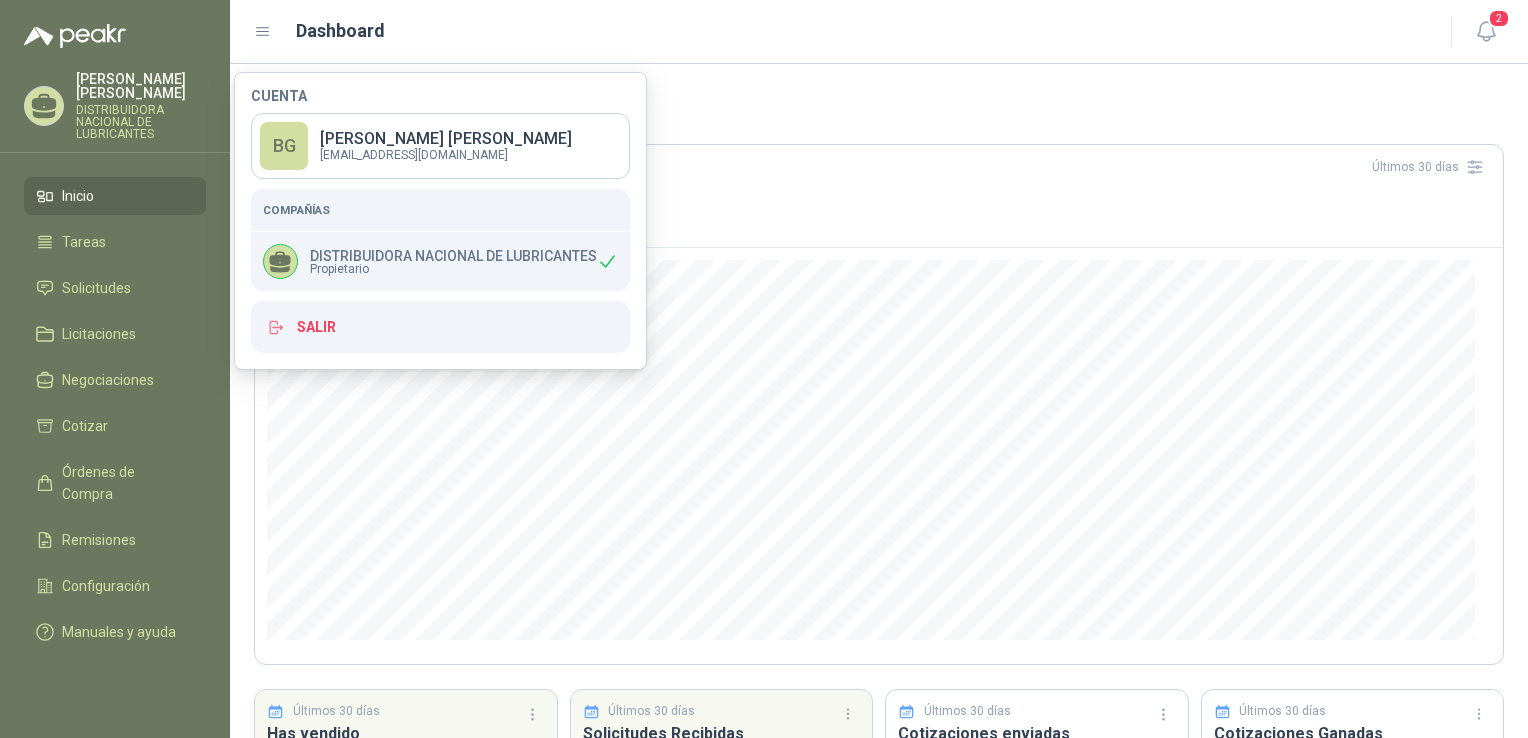 click 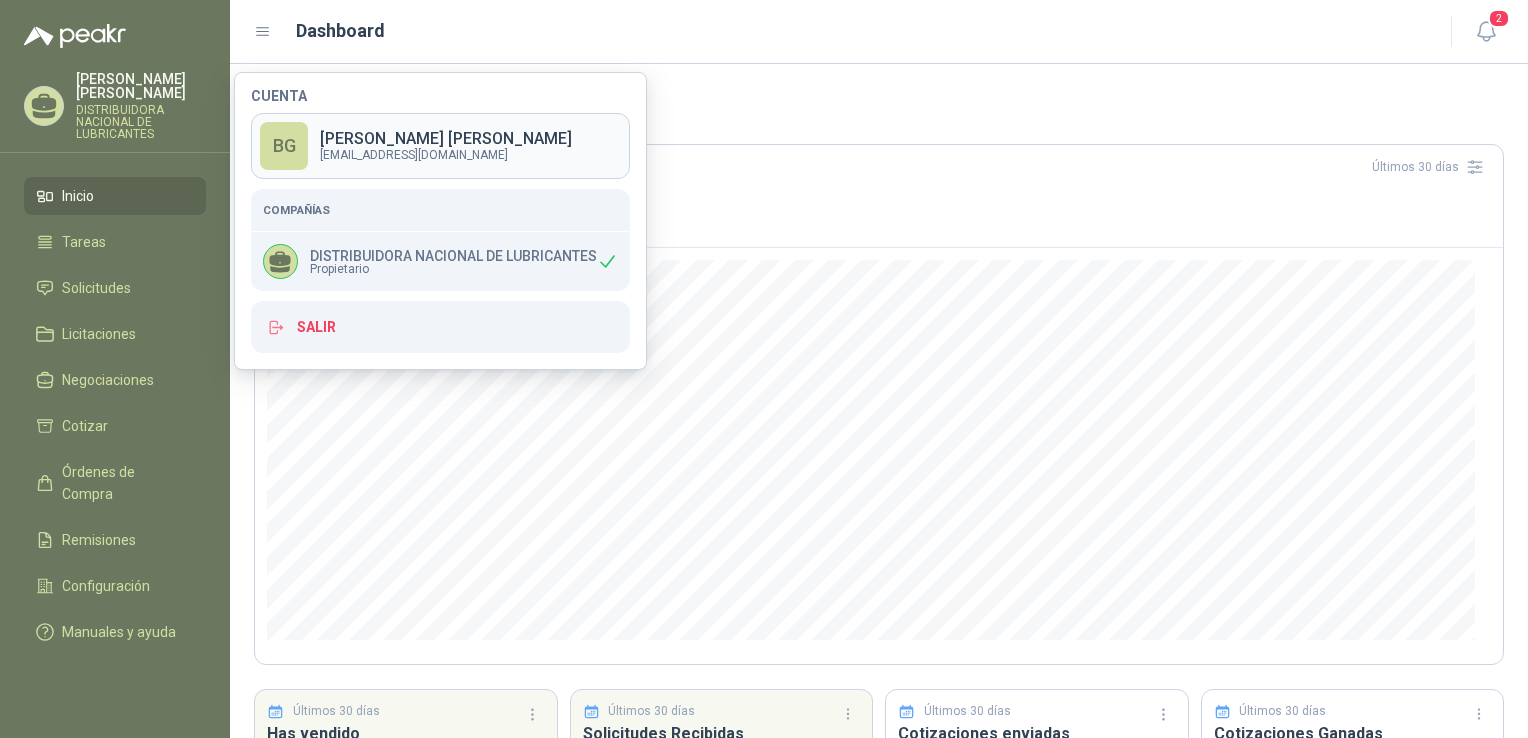 click on "[PERSON_NAME]" at bounding box center (446, 139) 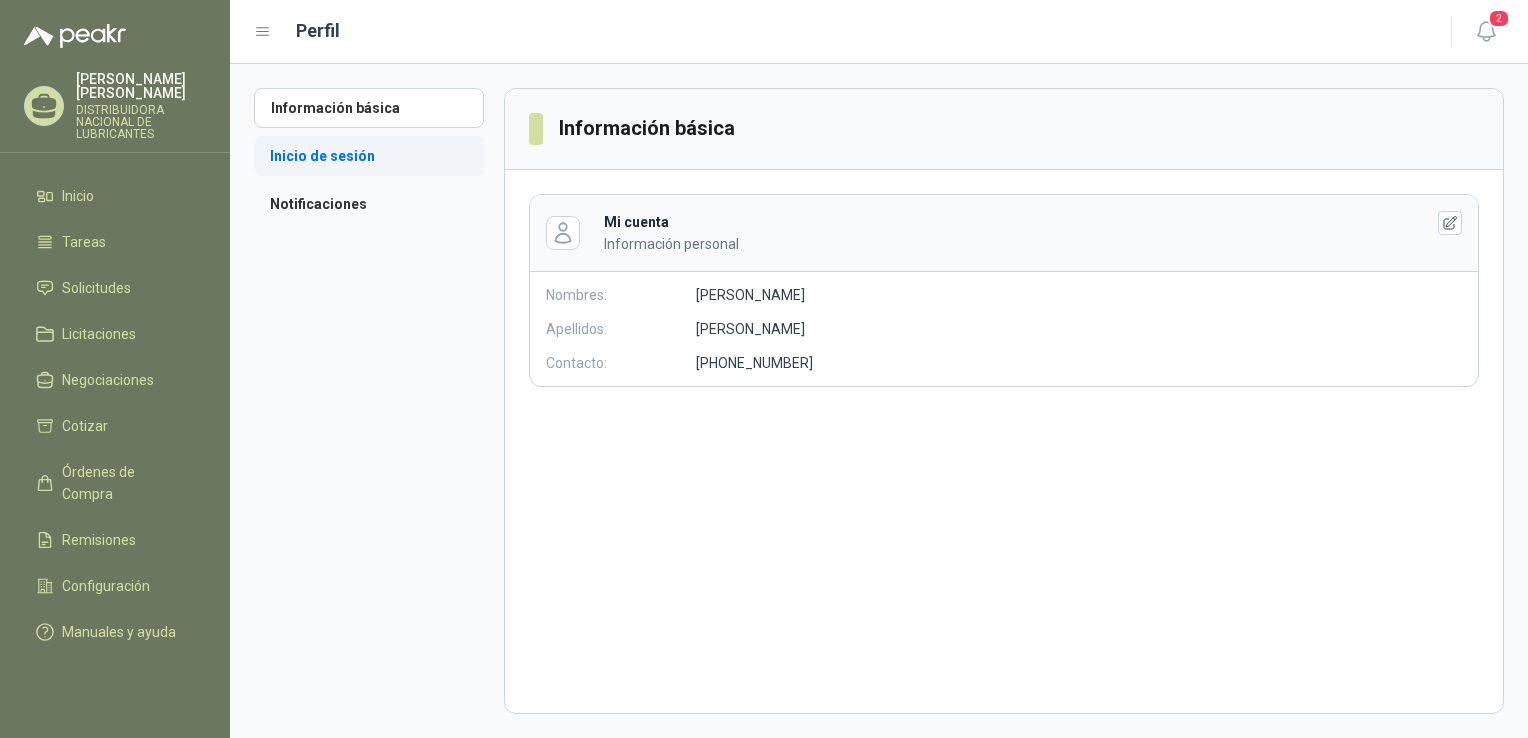 click on "Inicio de sesión" at bounding box center [369, 156] 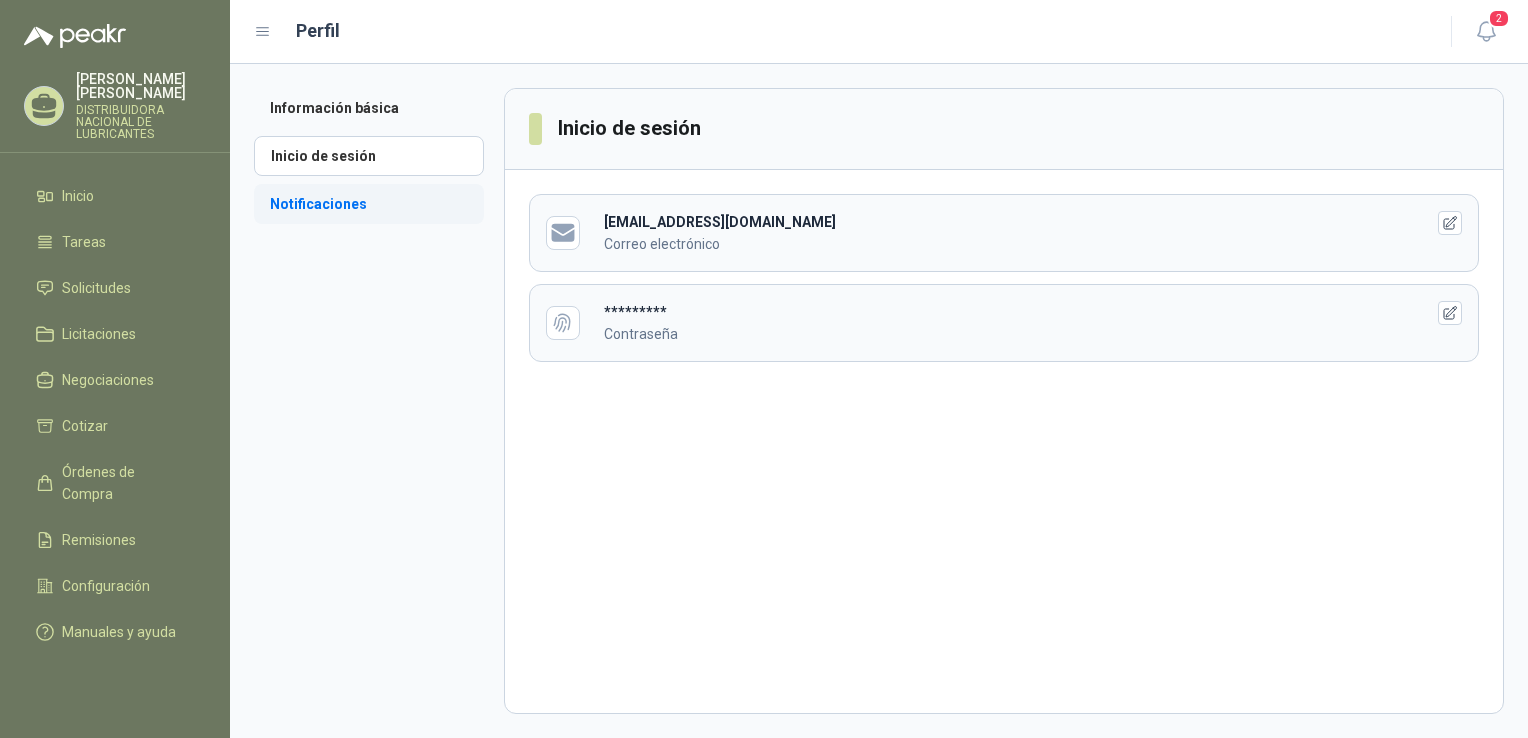 click on "Notificaciones" at bounding box center (369, 204) 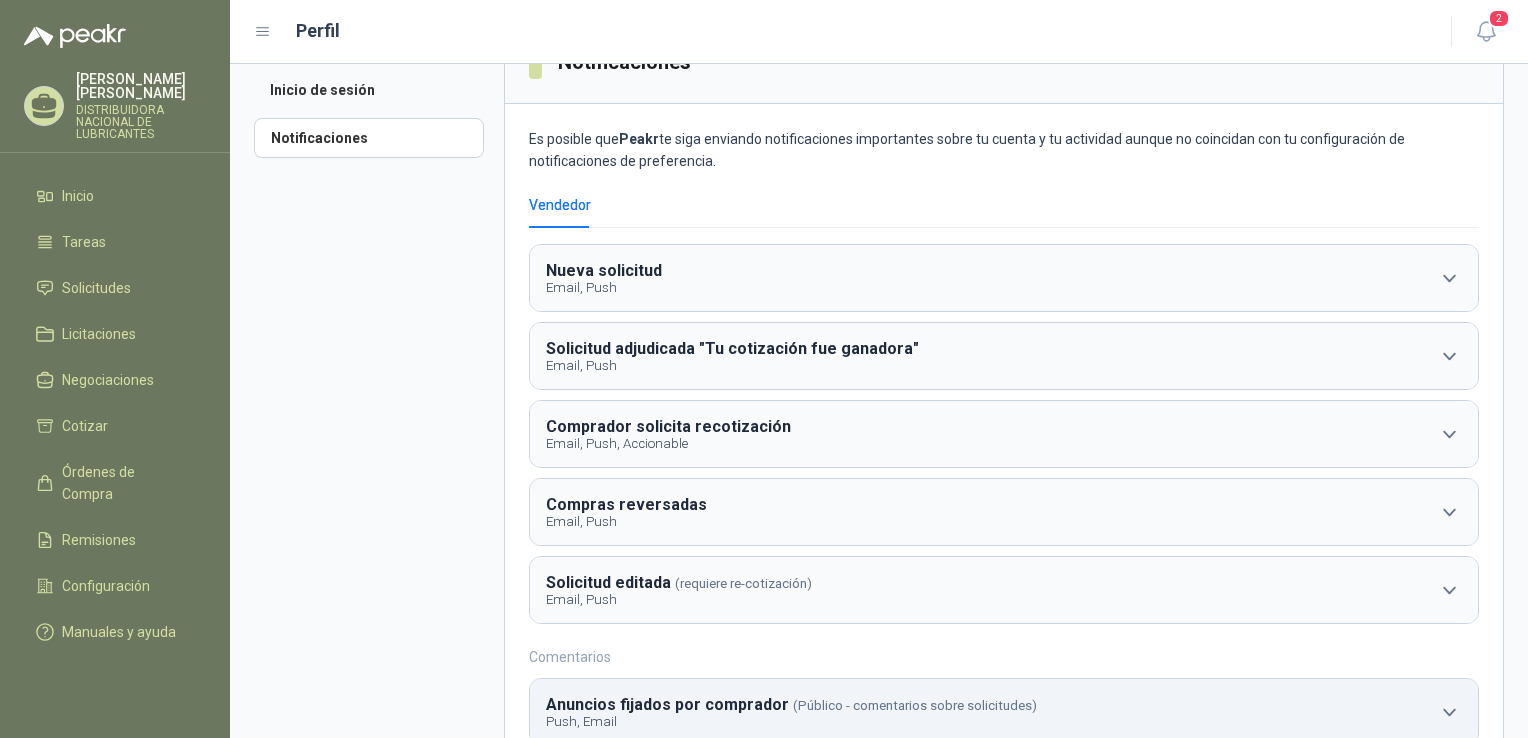 scroll, scrollTop: 0, scrollLeft: 0, axis: both 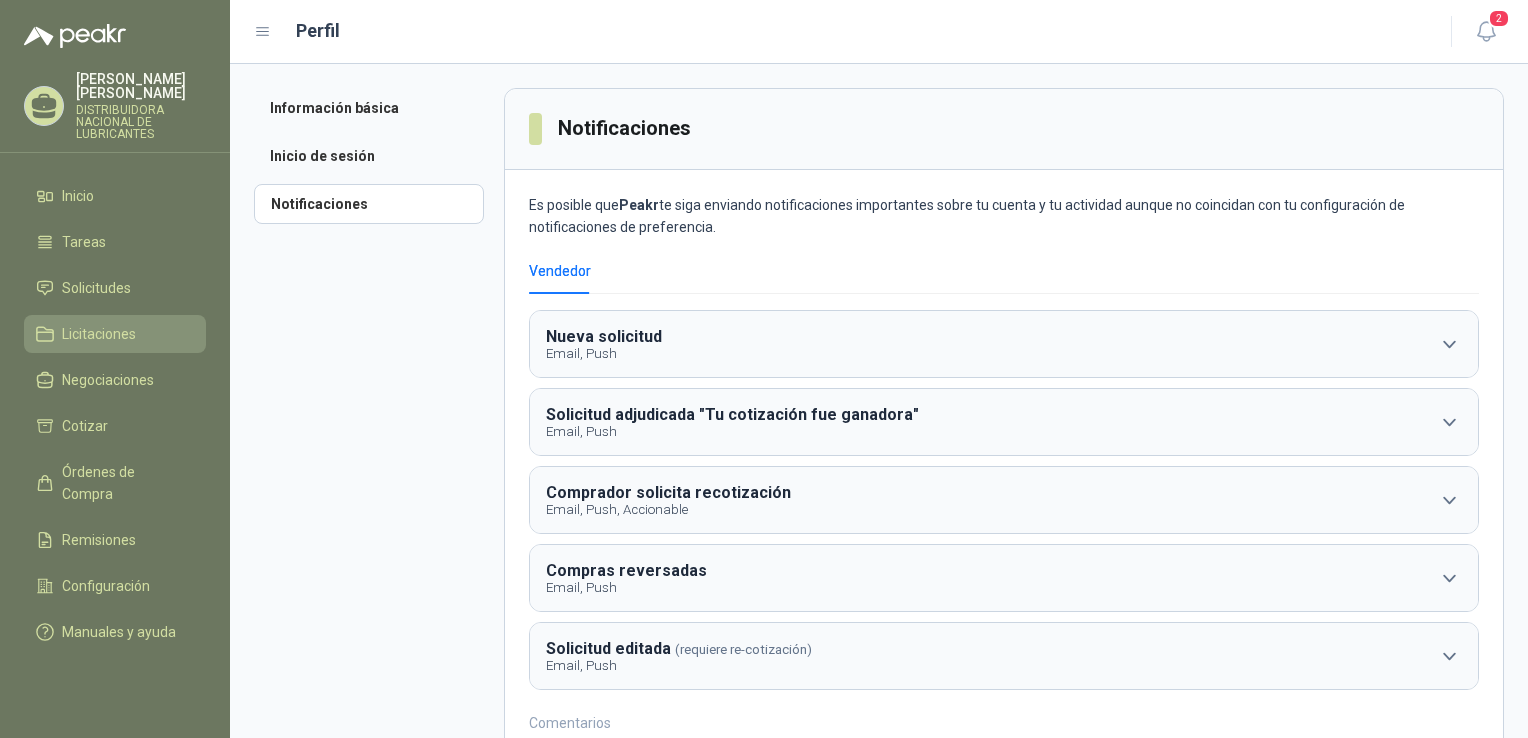 click on "Licitaciones" at bounding box center [99, 334] 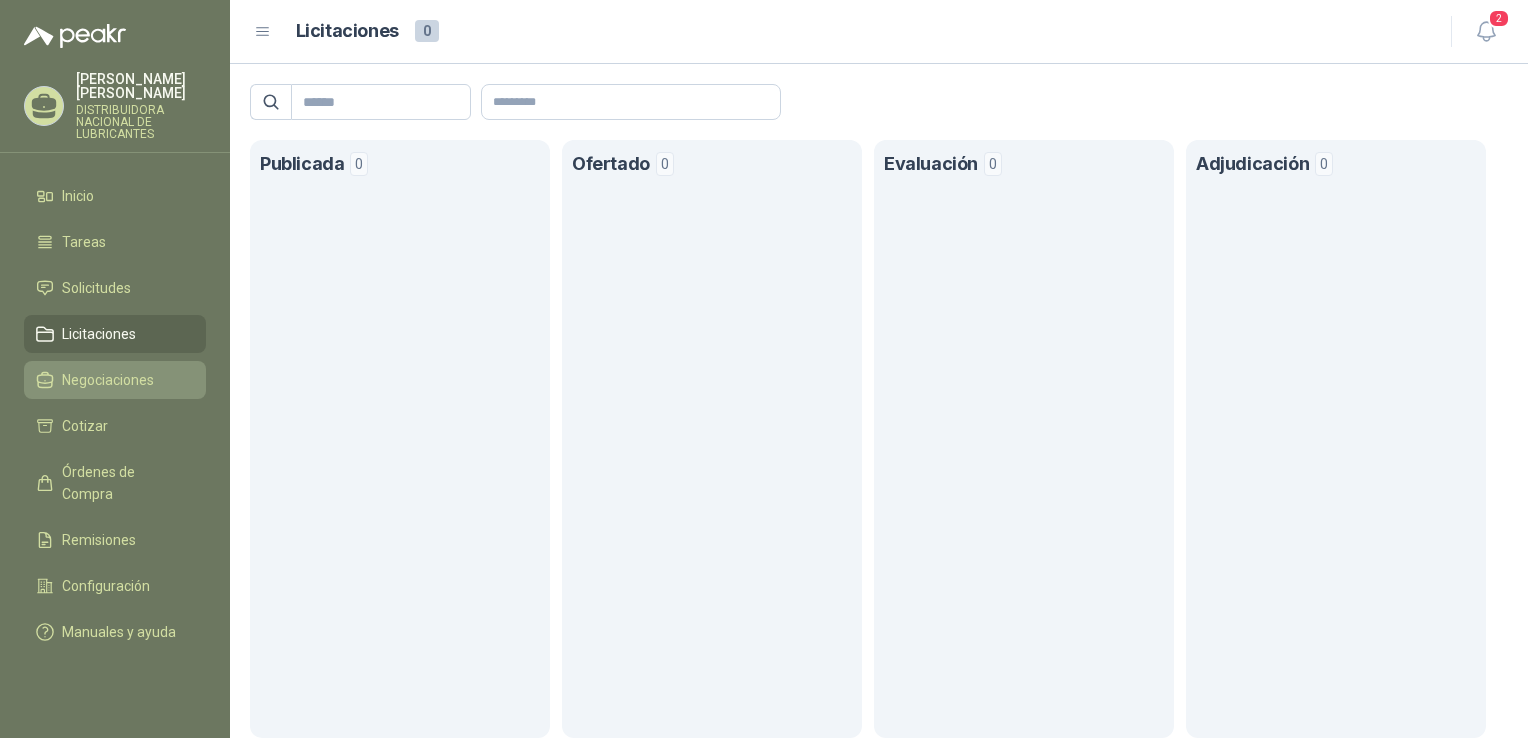 click on "Negociaciones" at bounding box center (108, 380) 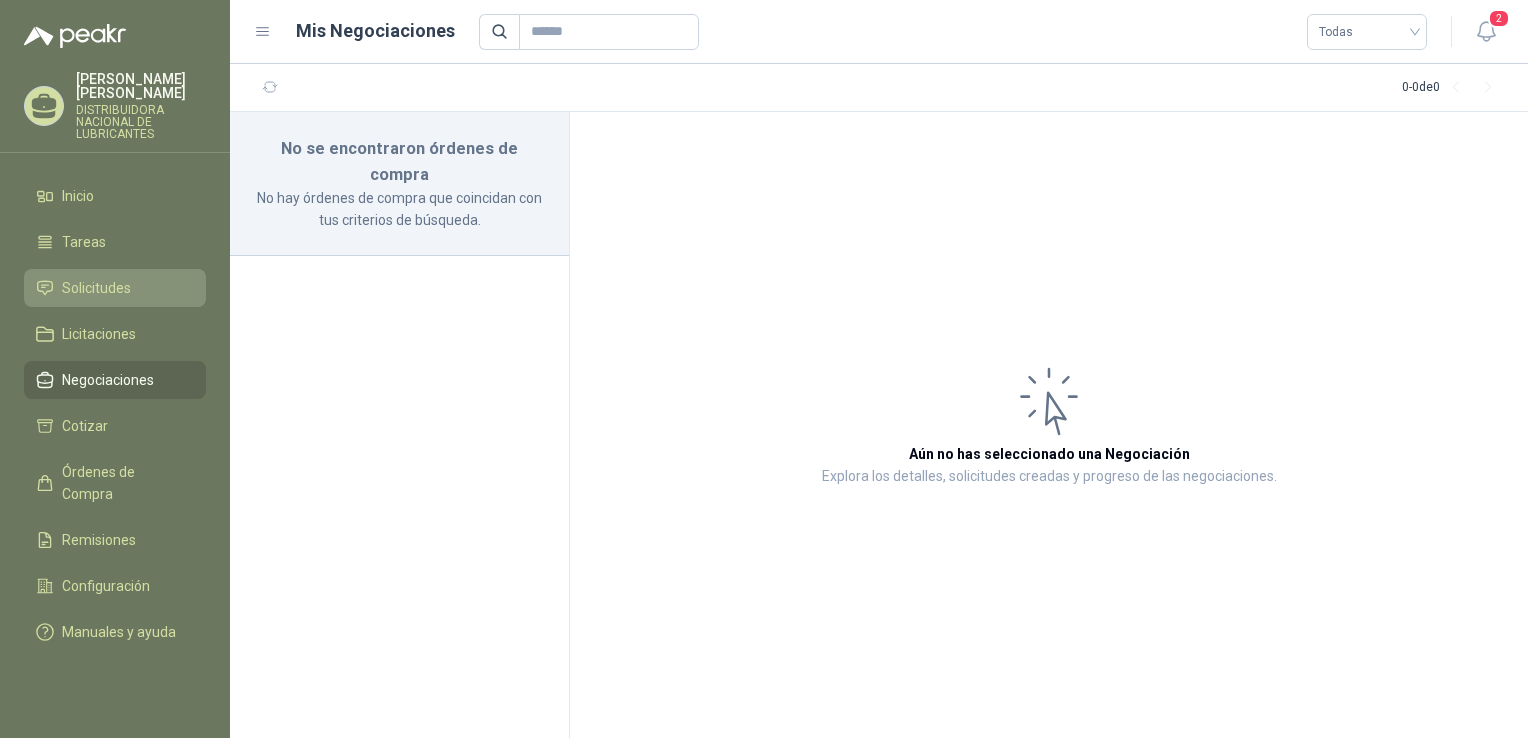 click on "Solicitudes" at bounding box center (115, 288) 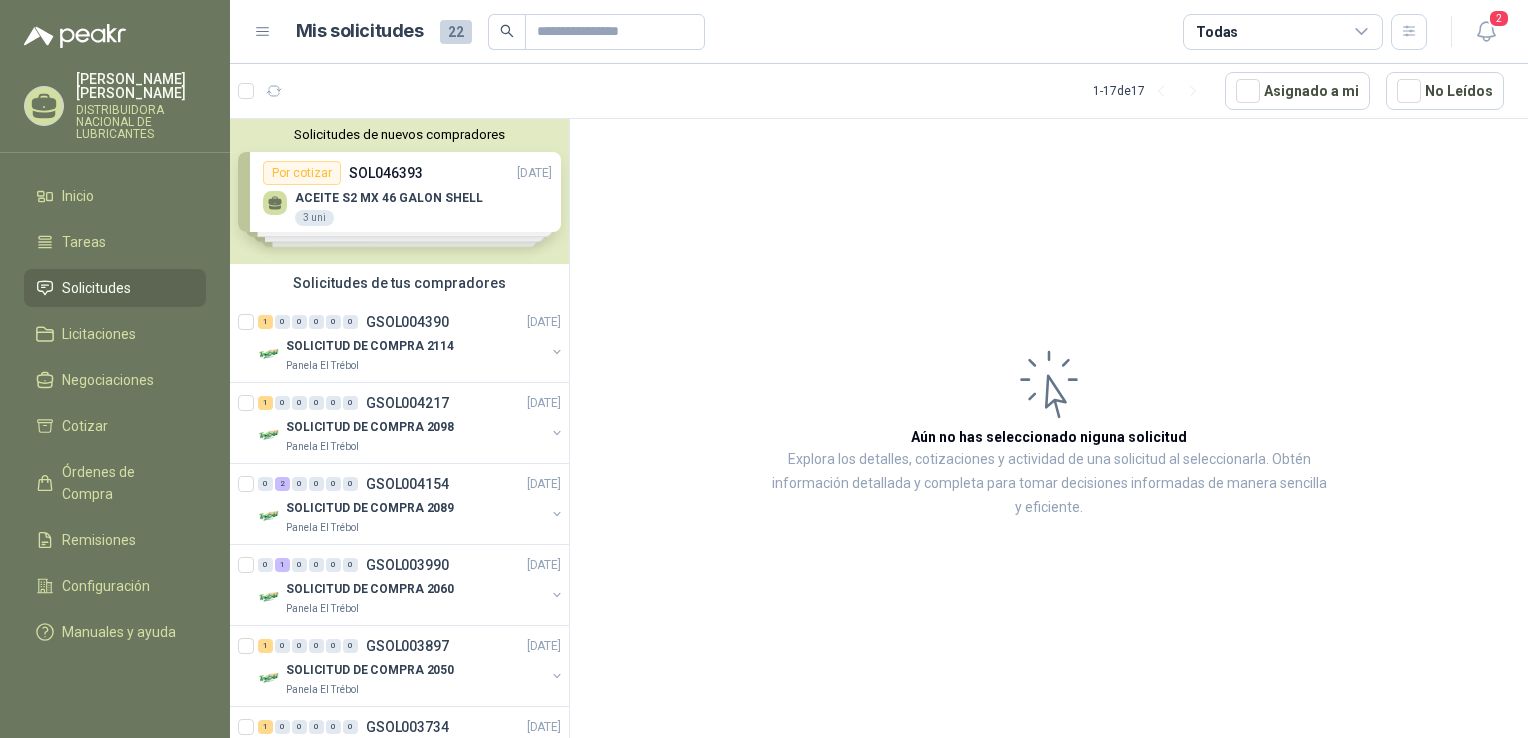 click on "Solicitudes de nuevos compradores Por cotizar SOL046393 [DATE]   ACEITE S2 MX 46 GALON SHELL 3   uni Por cotizar SOL041605 [DATE]   ACEITE ESSO NUTO H-32 110   Galones Por cotizar SOL041342 [DATE]   BOMBA ACEITE MASTER 3 3   Unidades Por cotizar SOL040953 [DATE]   ACEITE SHELL OMALA 220 X 5 GLS 20   Unidades ¿Quieres recibir  cientos de solicitudes de compra  como estas todos los días? Agenda una reunión" at bounding box center [399, 191] 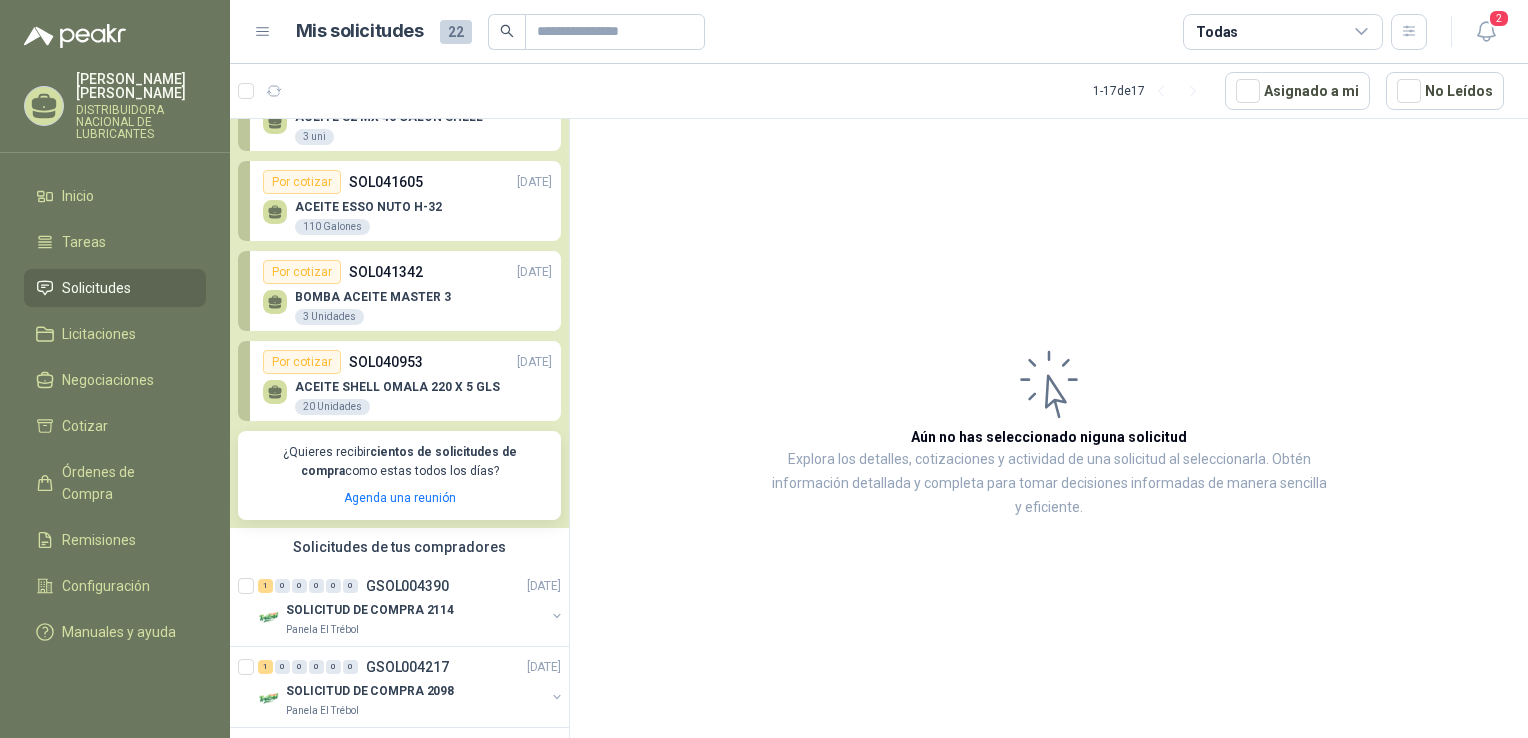 scroll, scrollTop: 0, scrollLeft: 0, axis: both 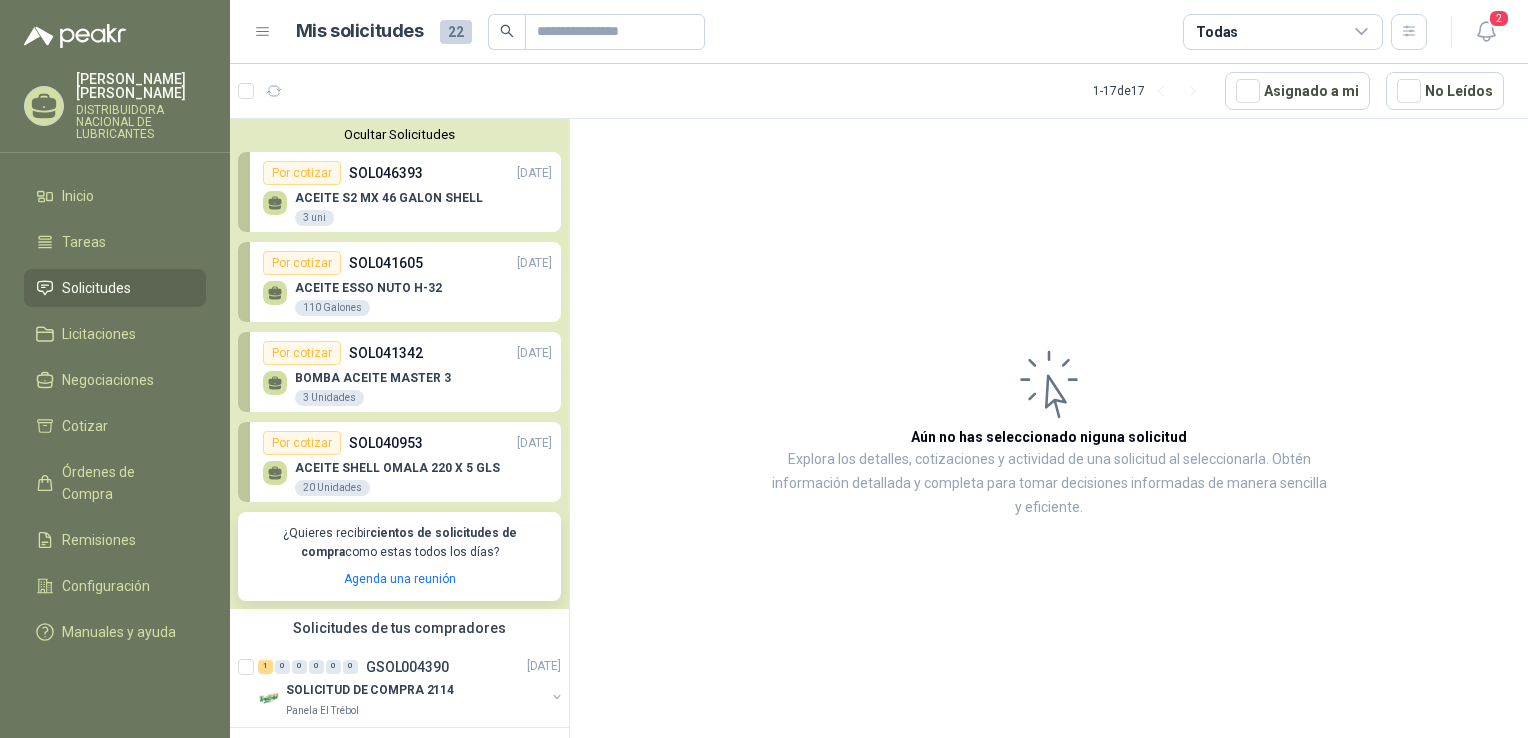 click on "22" at bounding box center [456, 32] 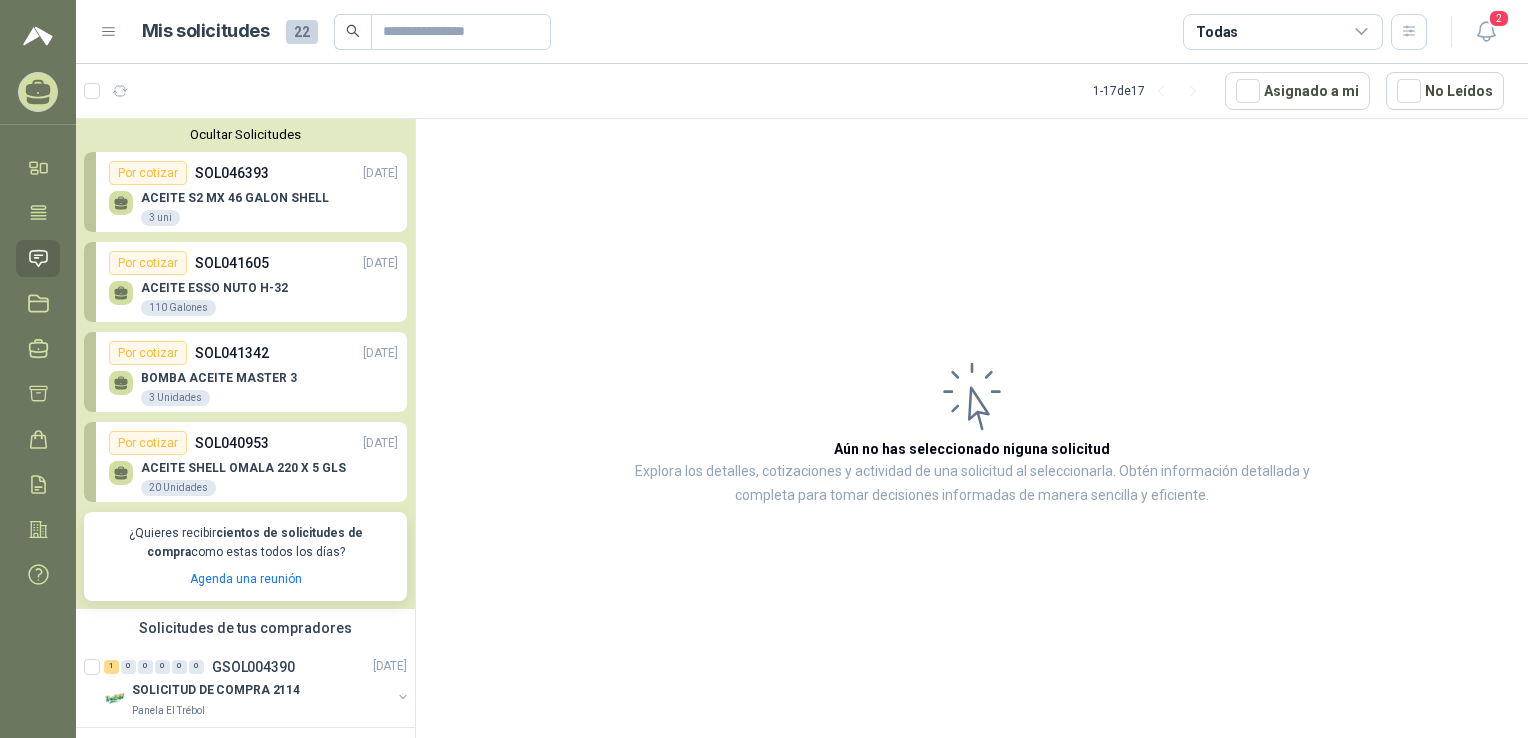 click 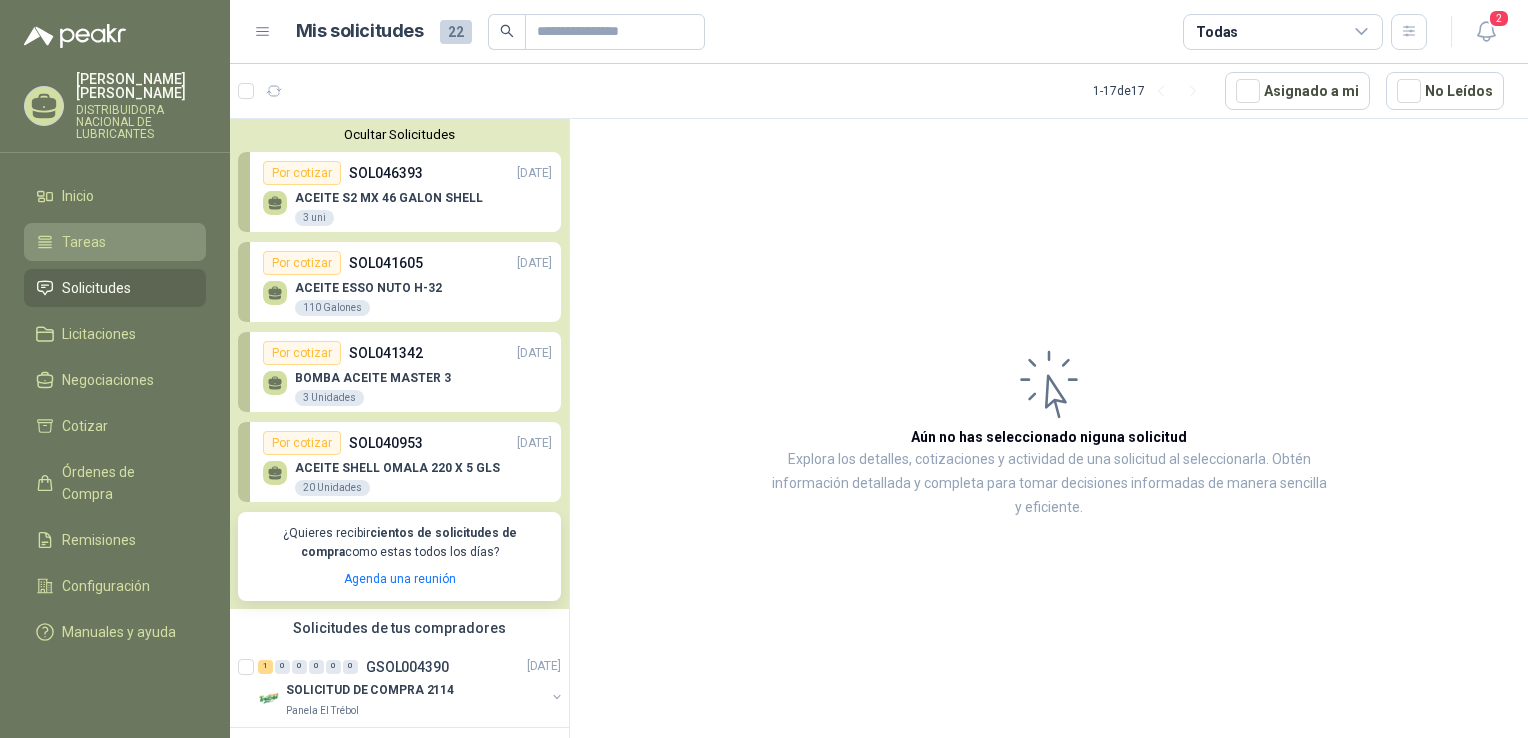 click on "Tareas" at bounding box center (115, 242) 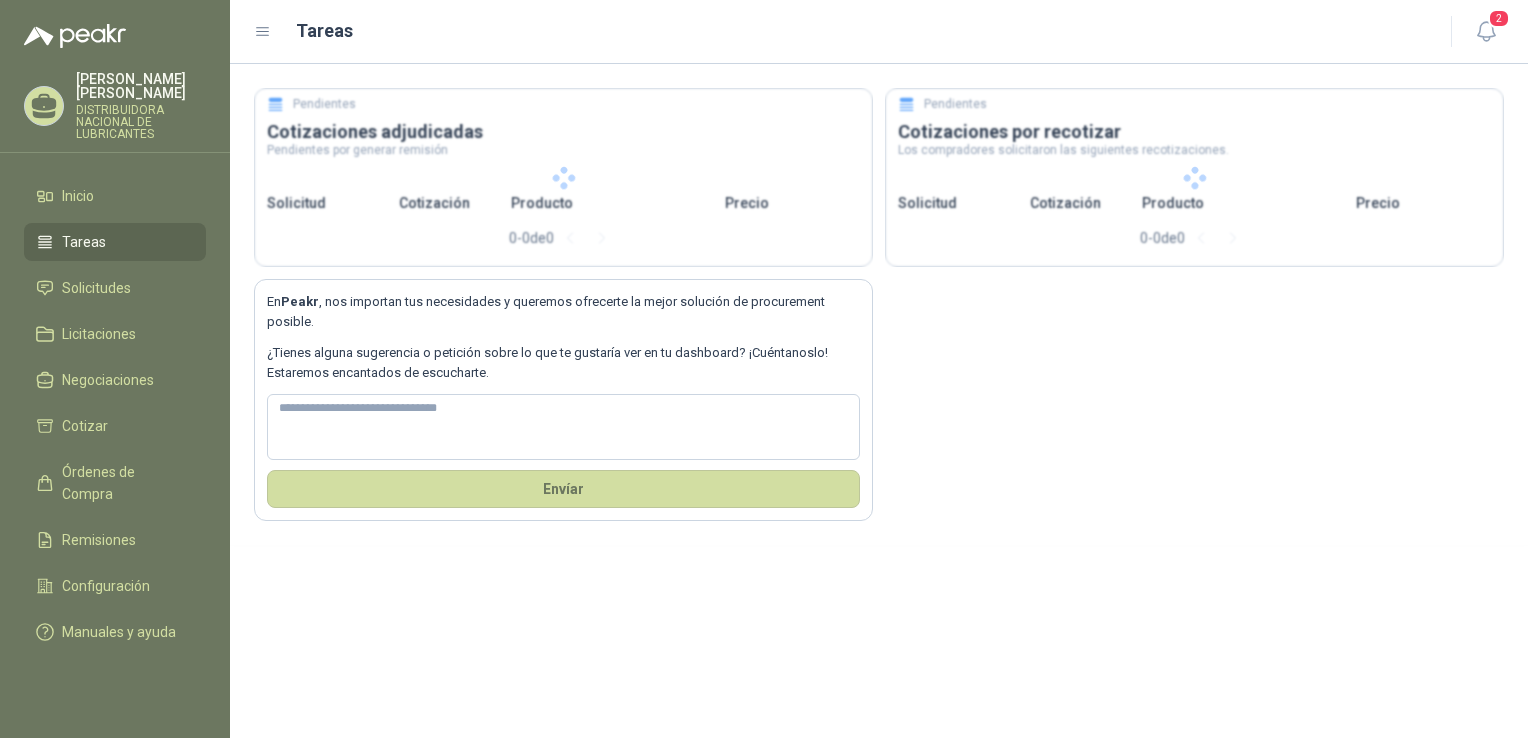 type 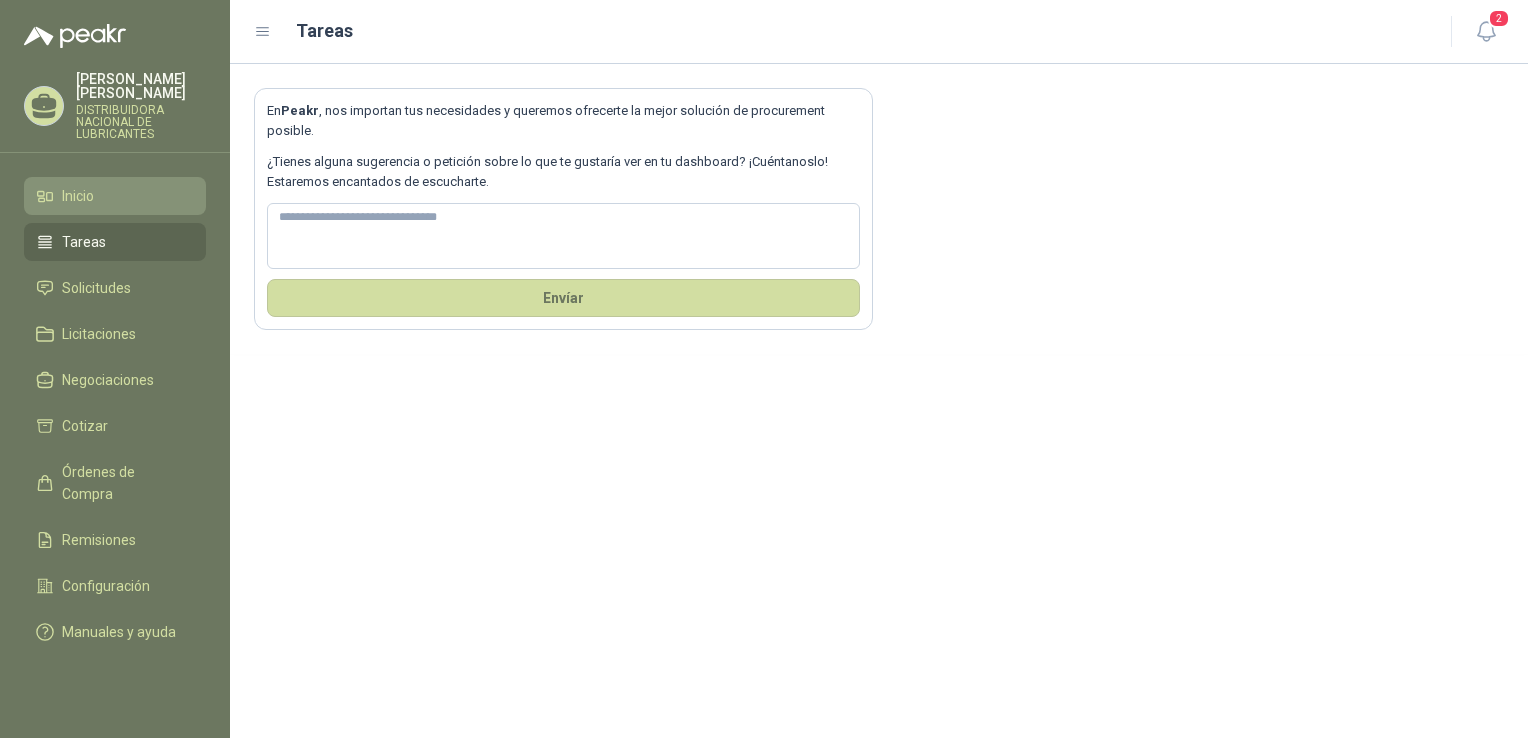 click on "Inicio" at bounding box center [115, 196] 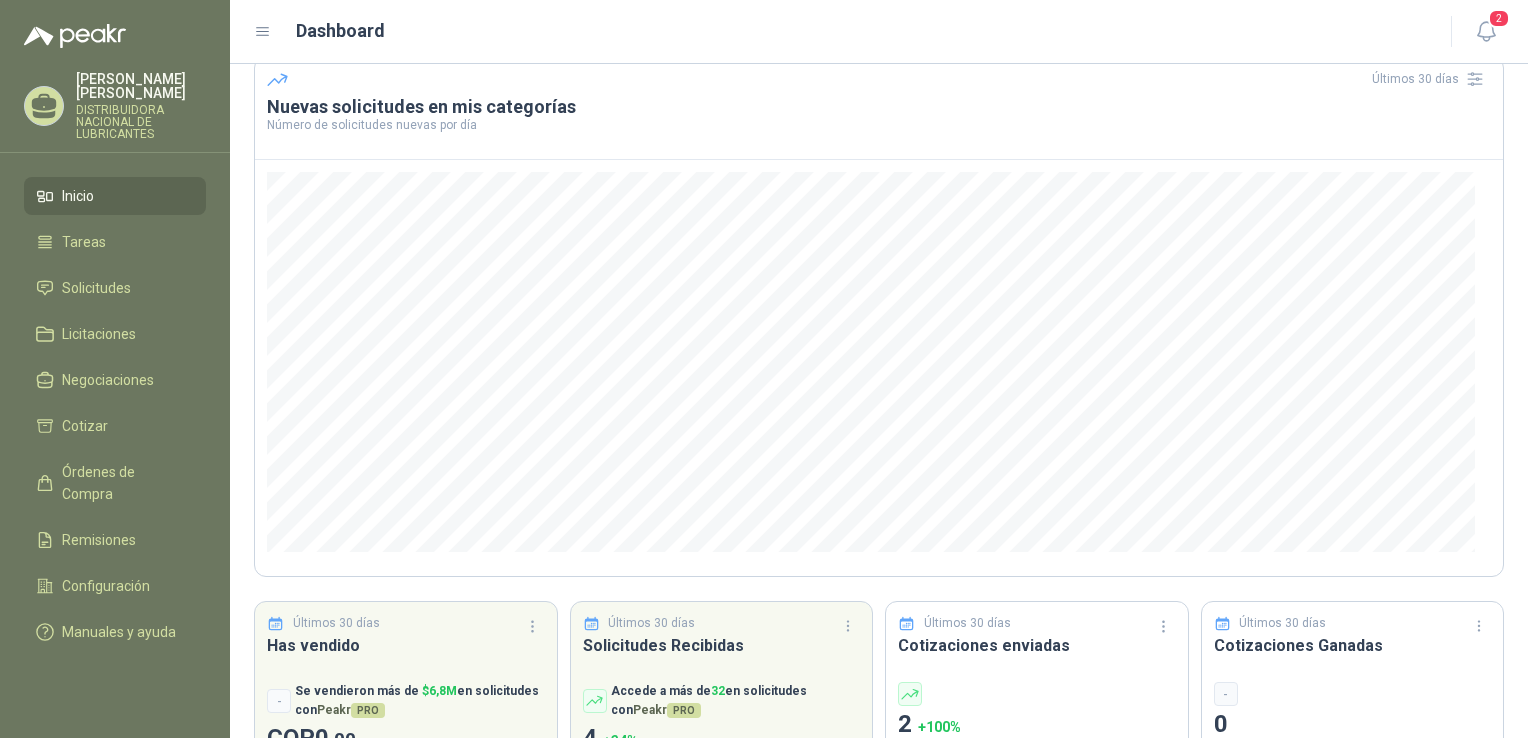 scroll, scrollTop: 162, scrollLeft: 0, axis: vertical 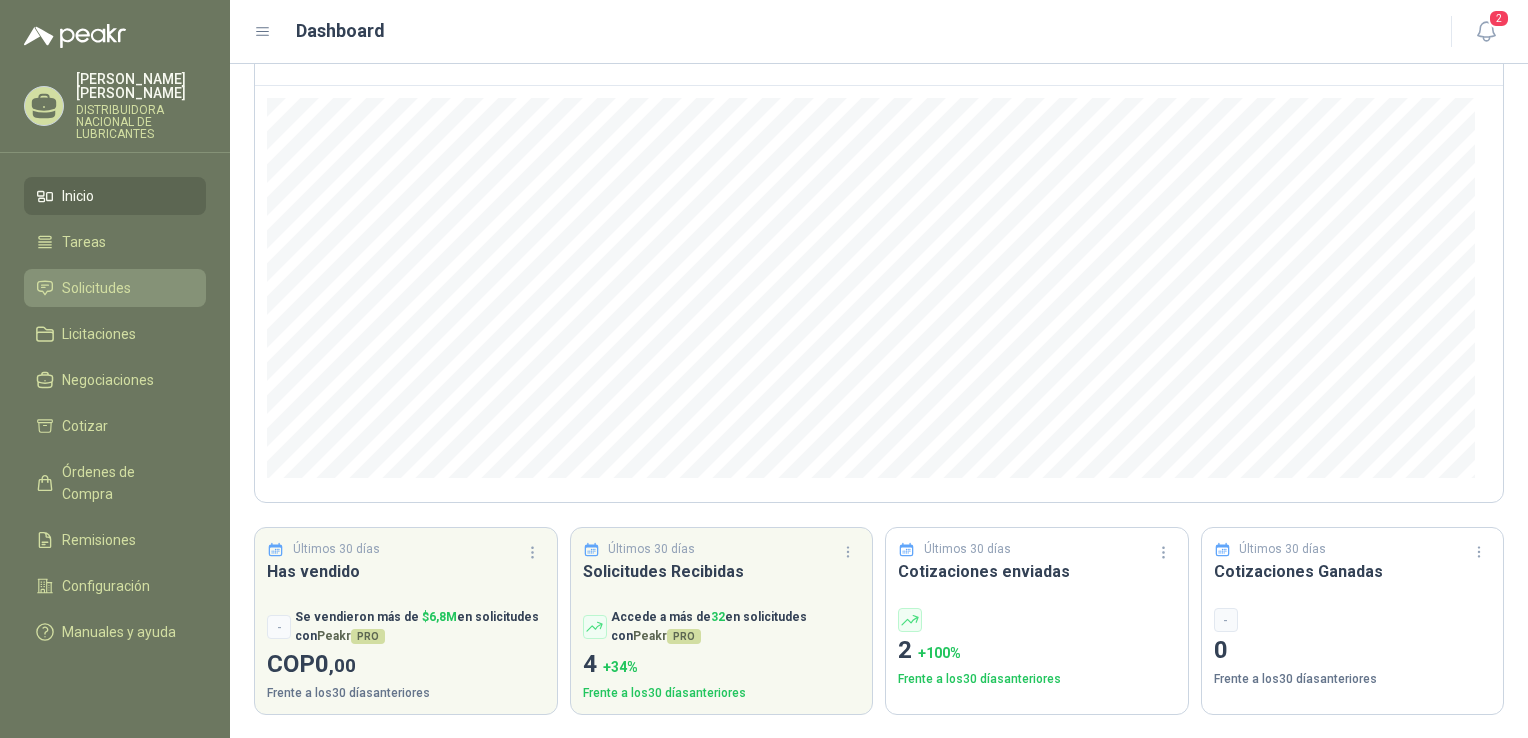 click on "Solicitudes" at bounding box center (96, 288) 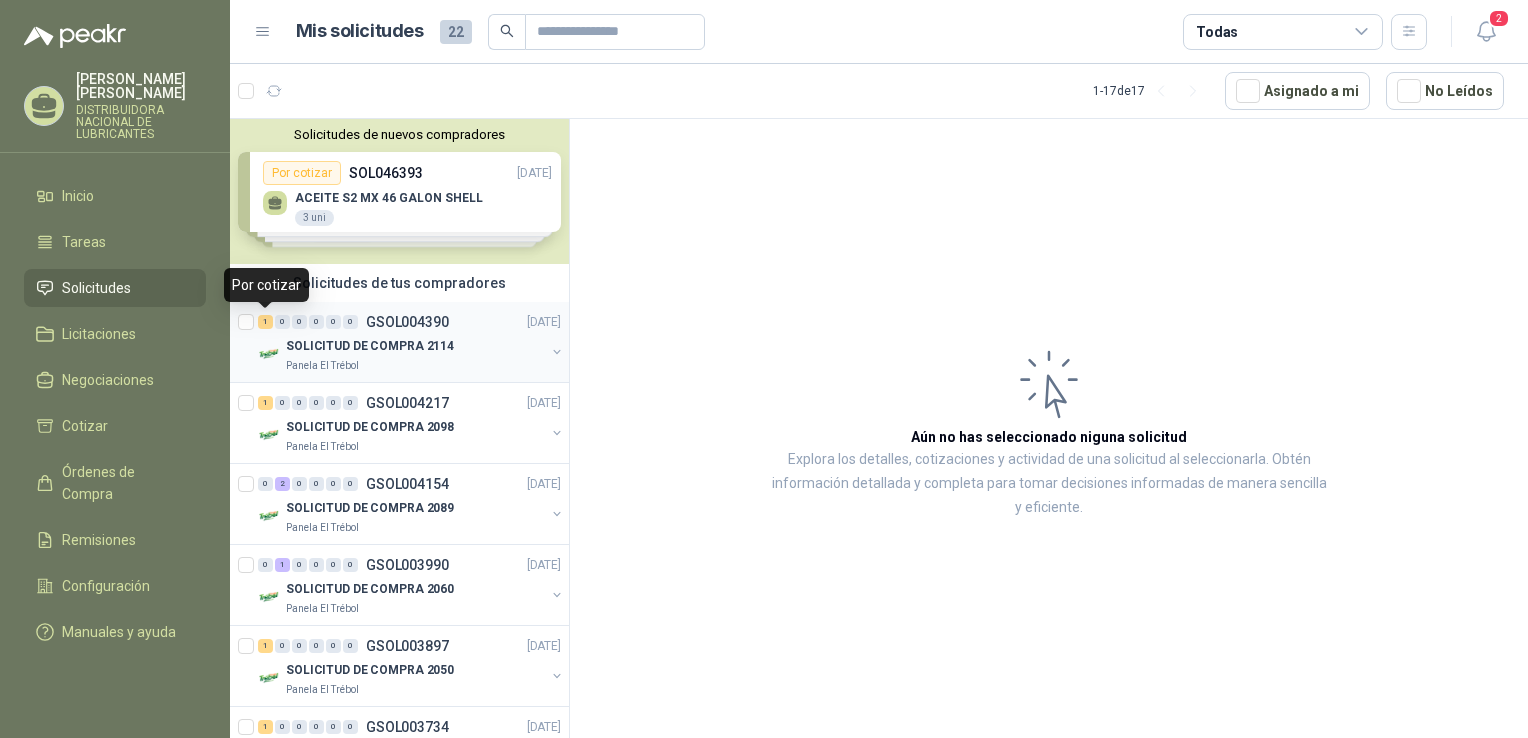click on "1" at bounding box center (265, 322) 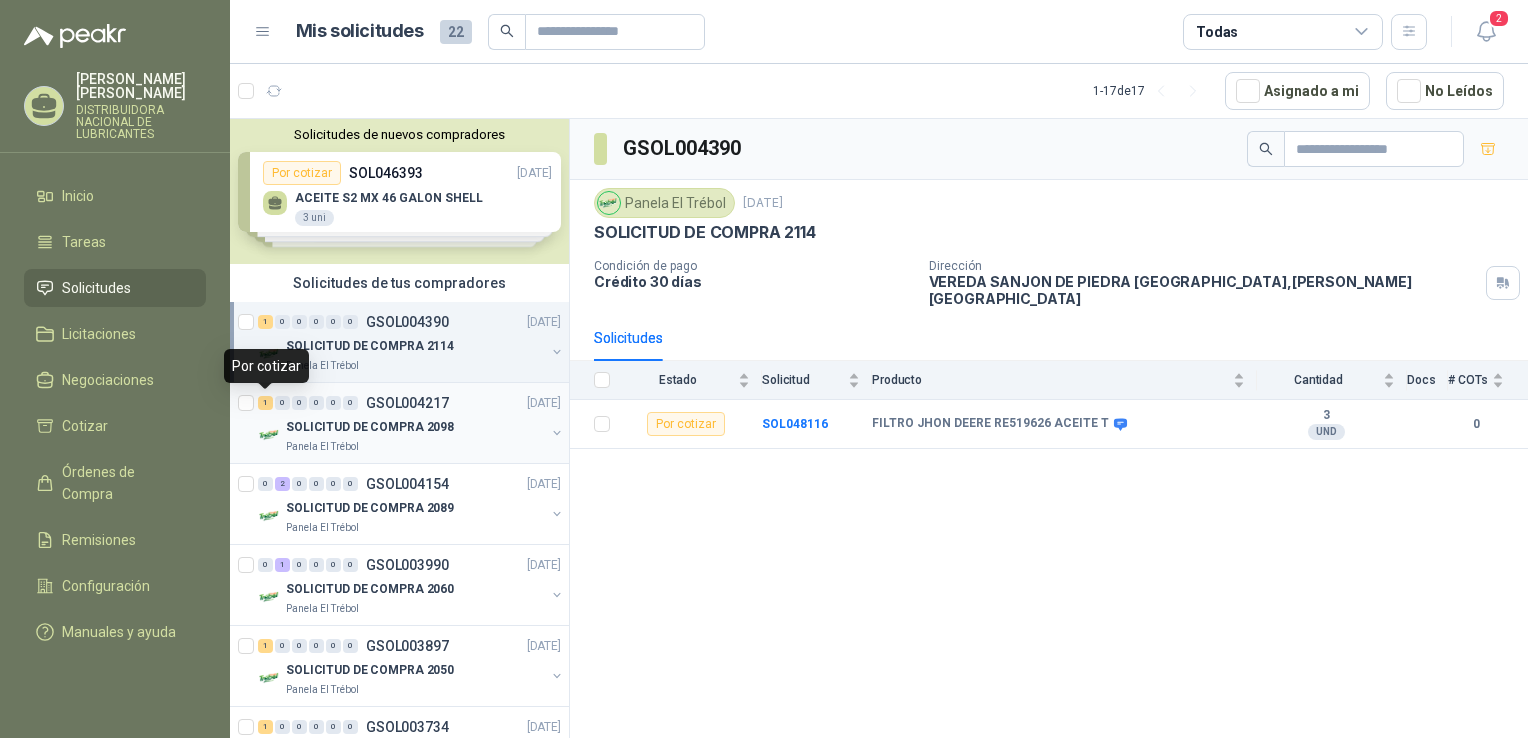 click on "1" at bounding box center [265, 403] 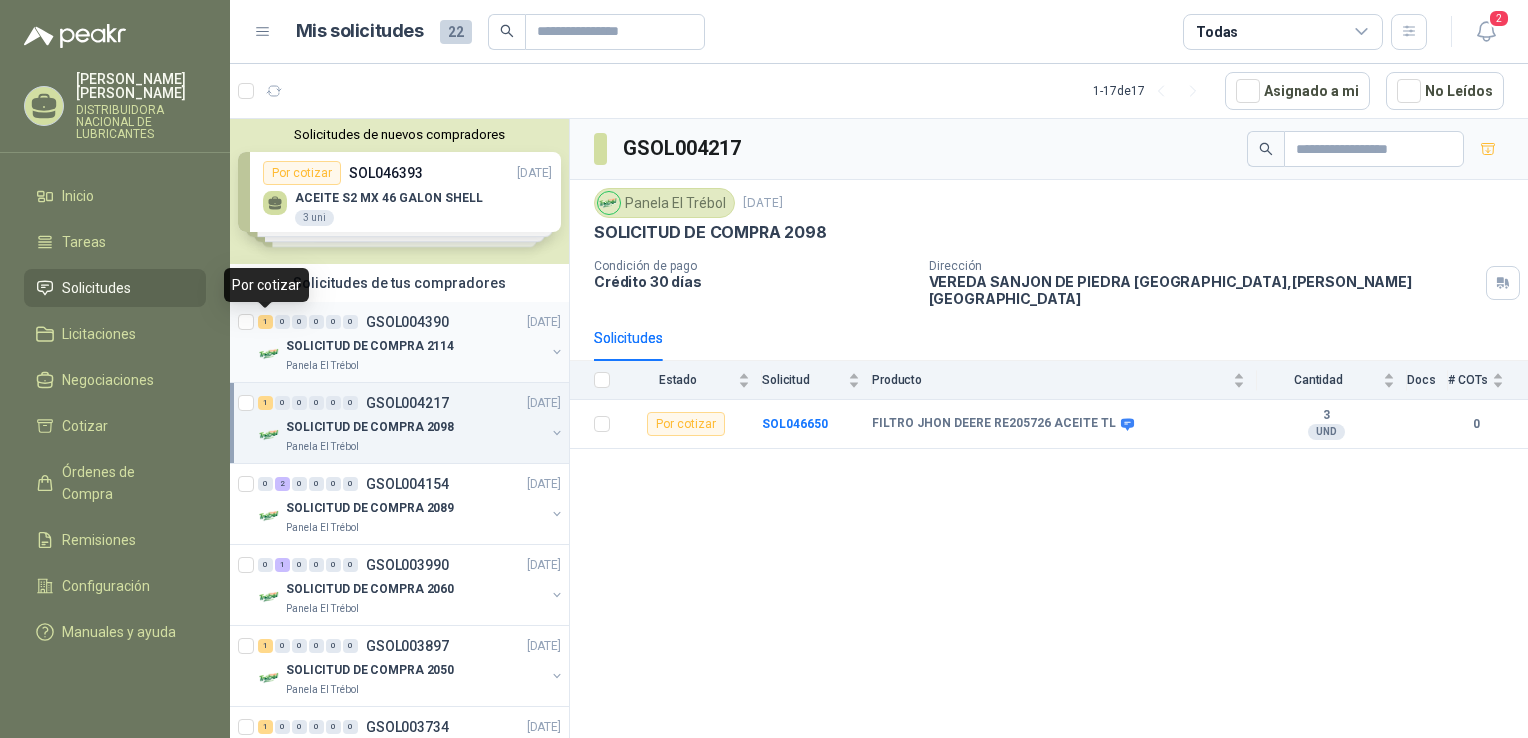 click on "1" at bounding box center [265, 322] 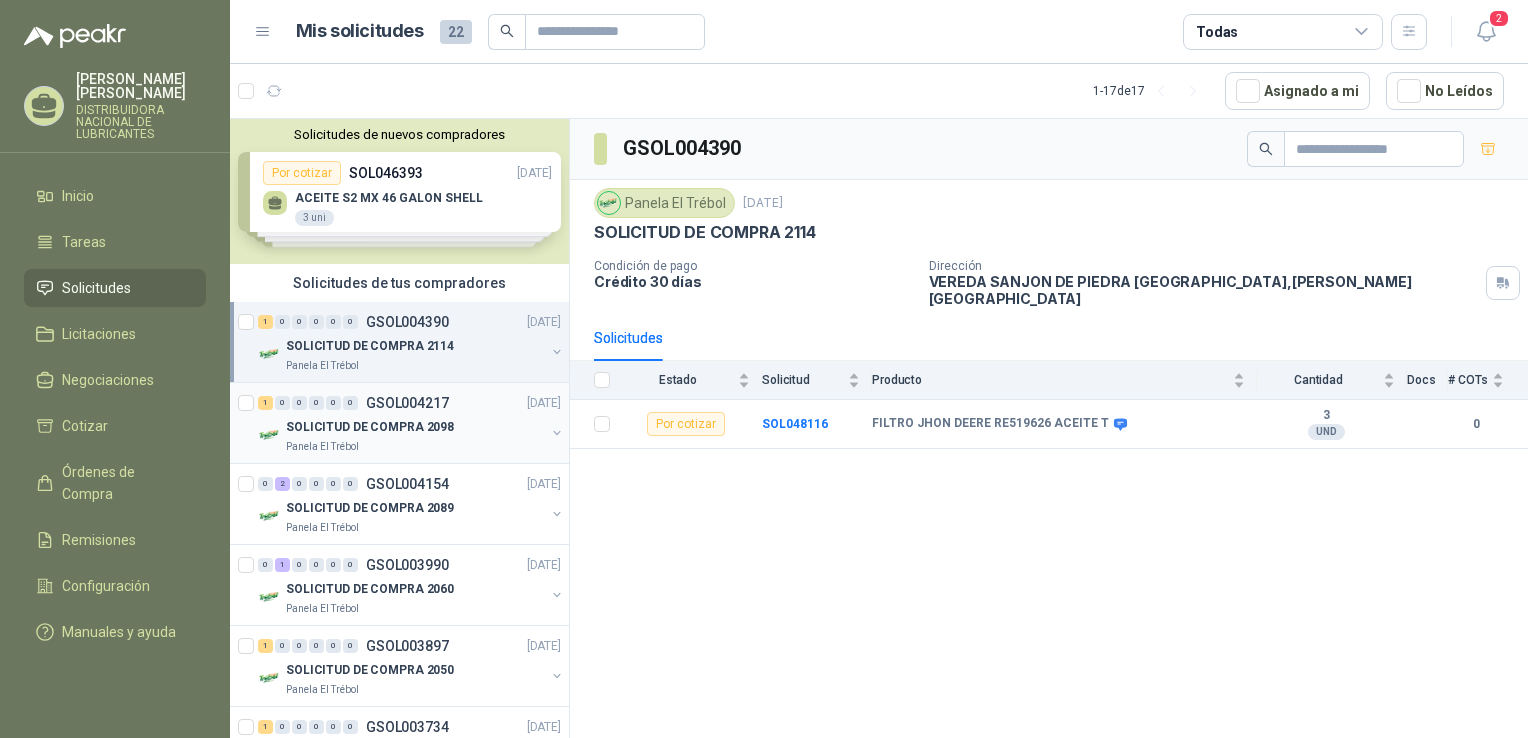 click at bounding box center (248, 423) 